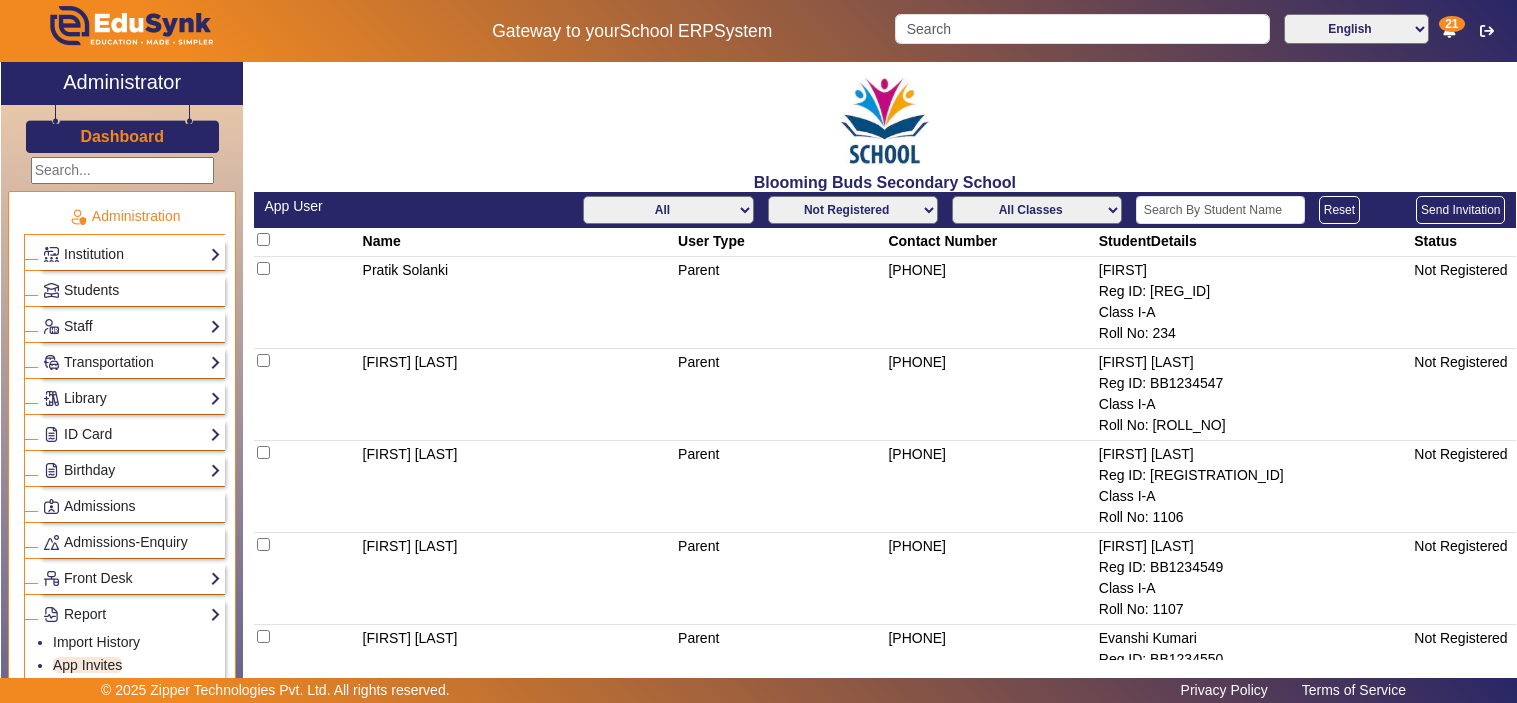scroll, scrollTop: 0, scrollLeft: 0, axis: both 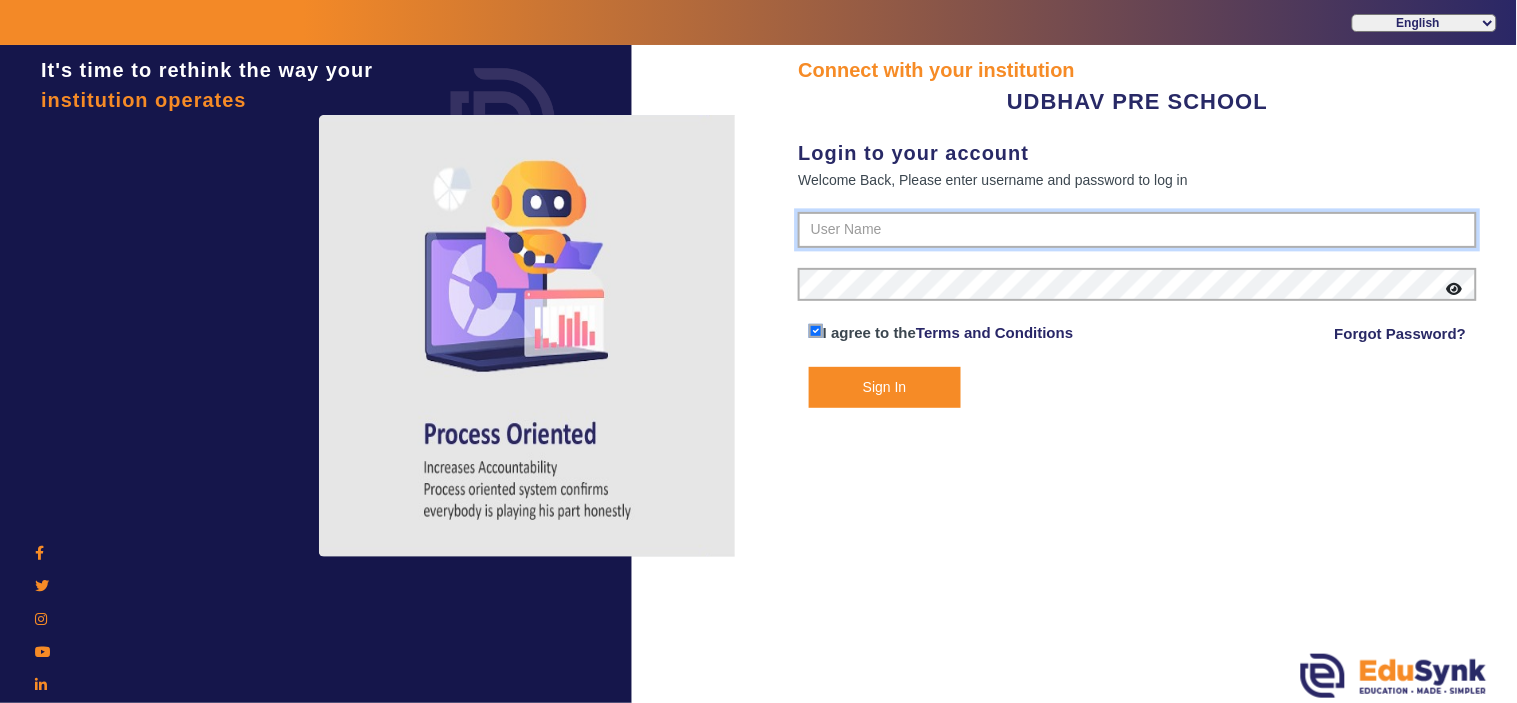 type on "[PHONE]" 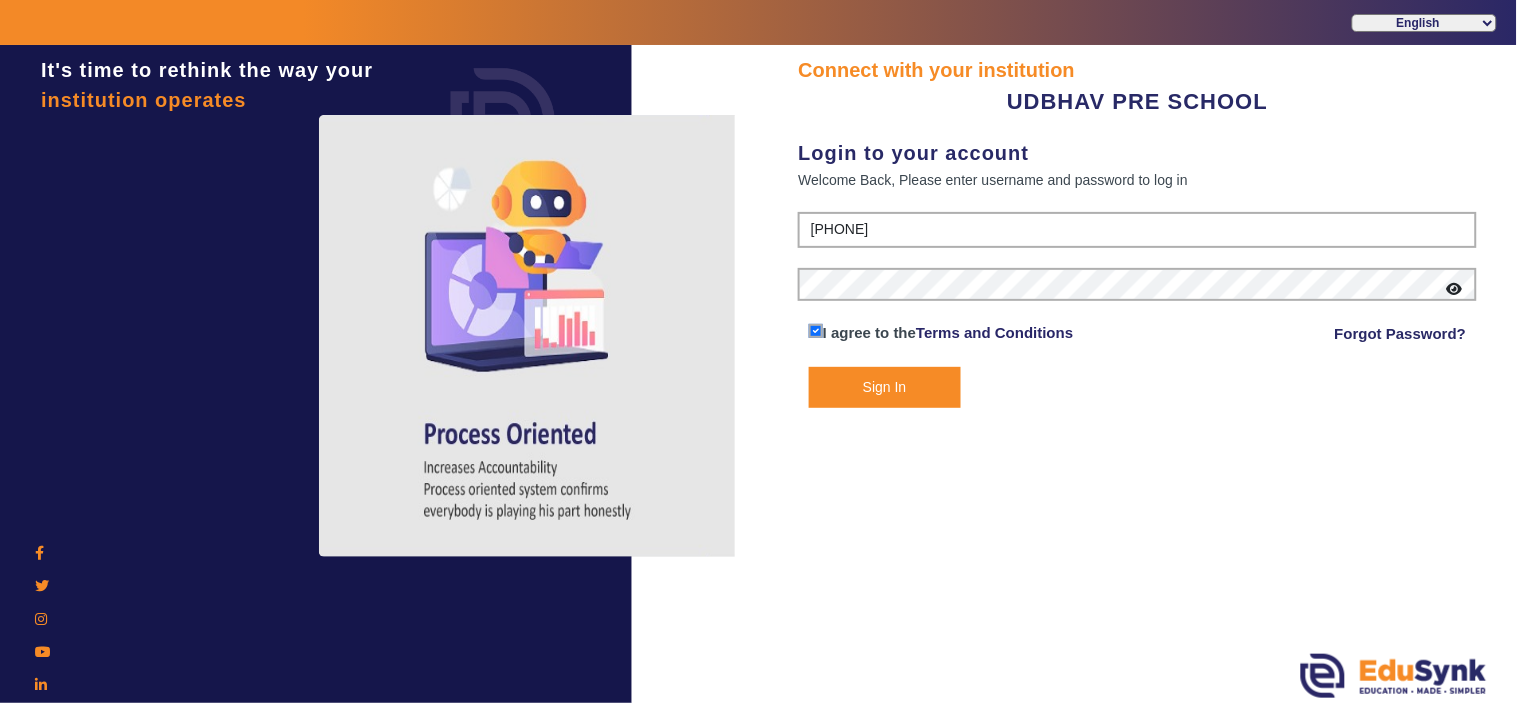 click on "Sign In" 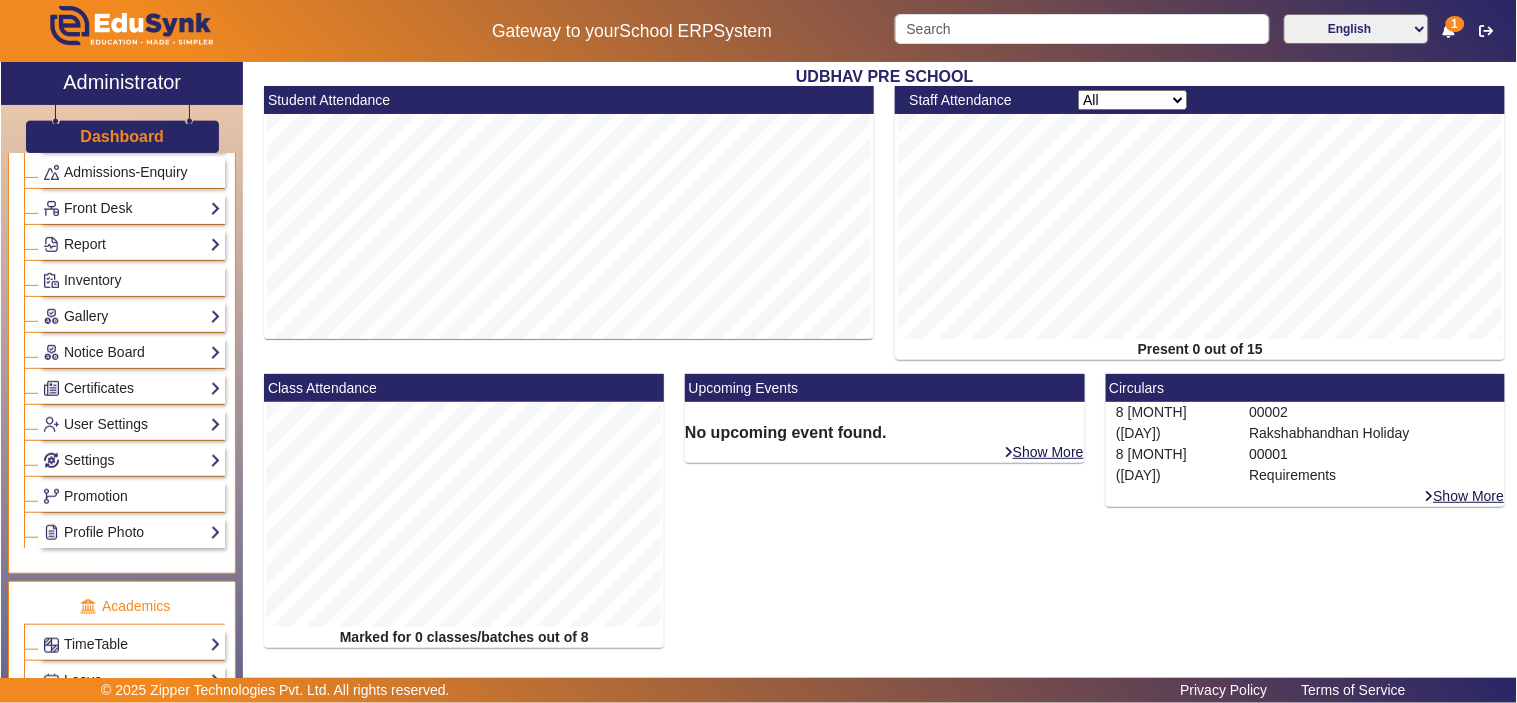 scroll, scrollTop: 741, scrollLeft: 0, axis: vertical 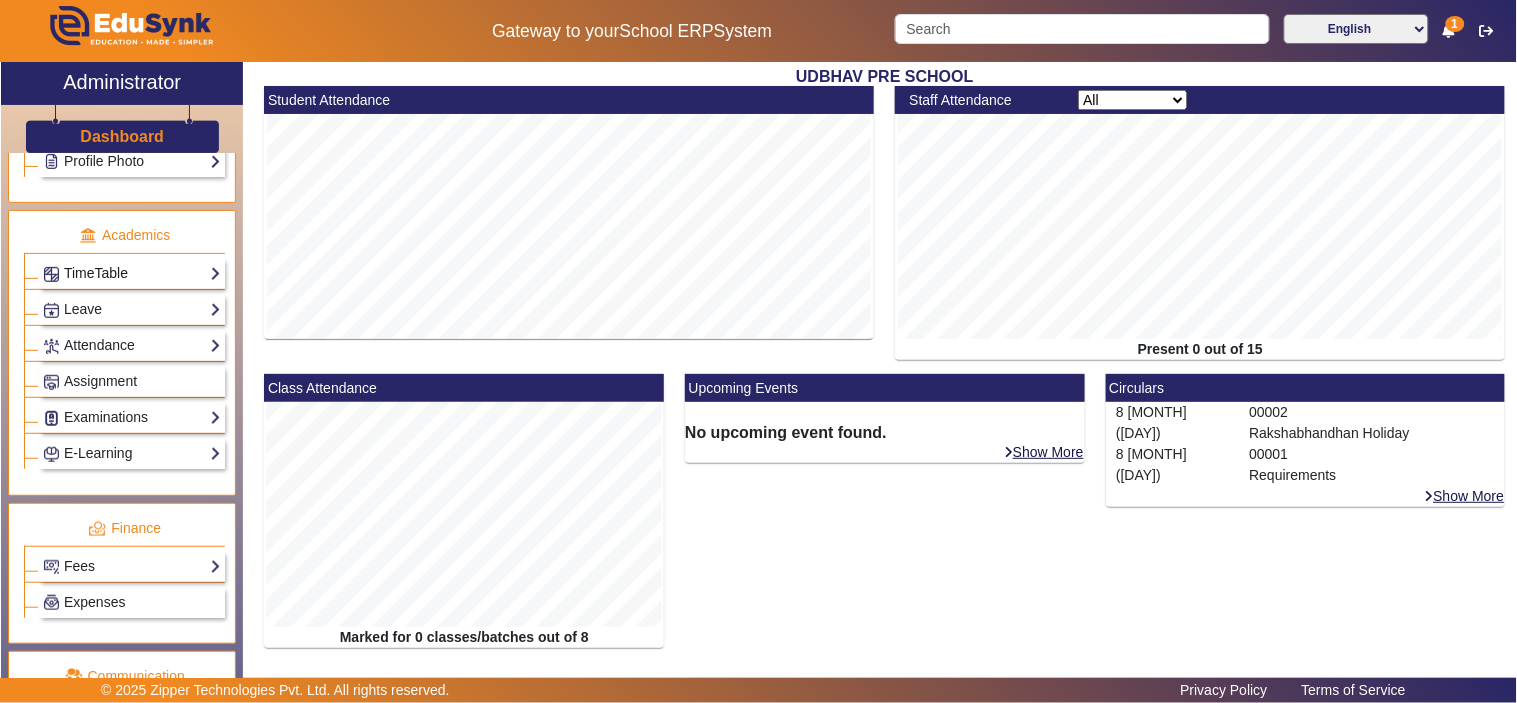 click on "TimeTable" 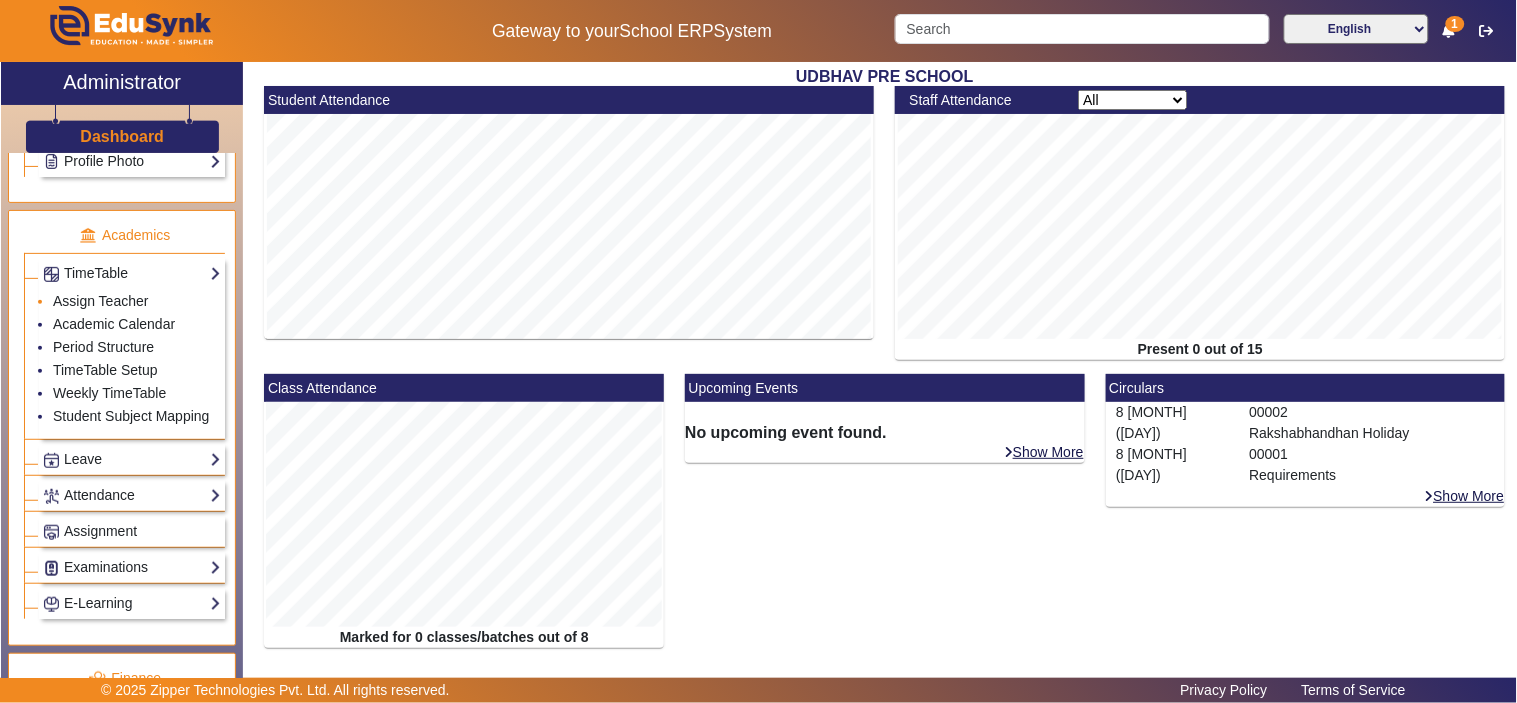 click on "Assign Teacher" 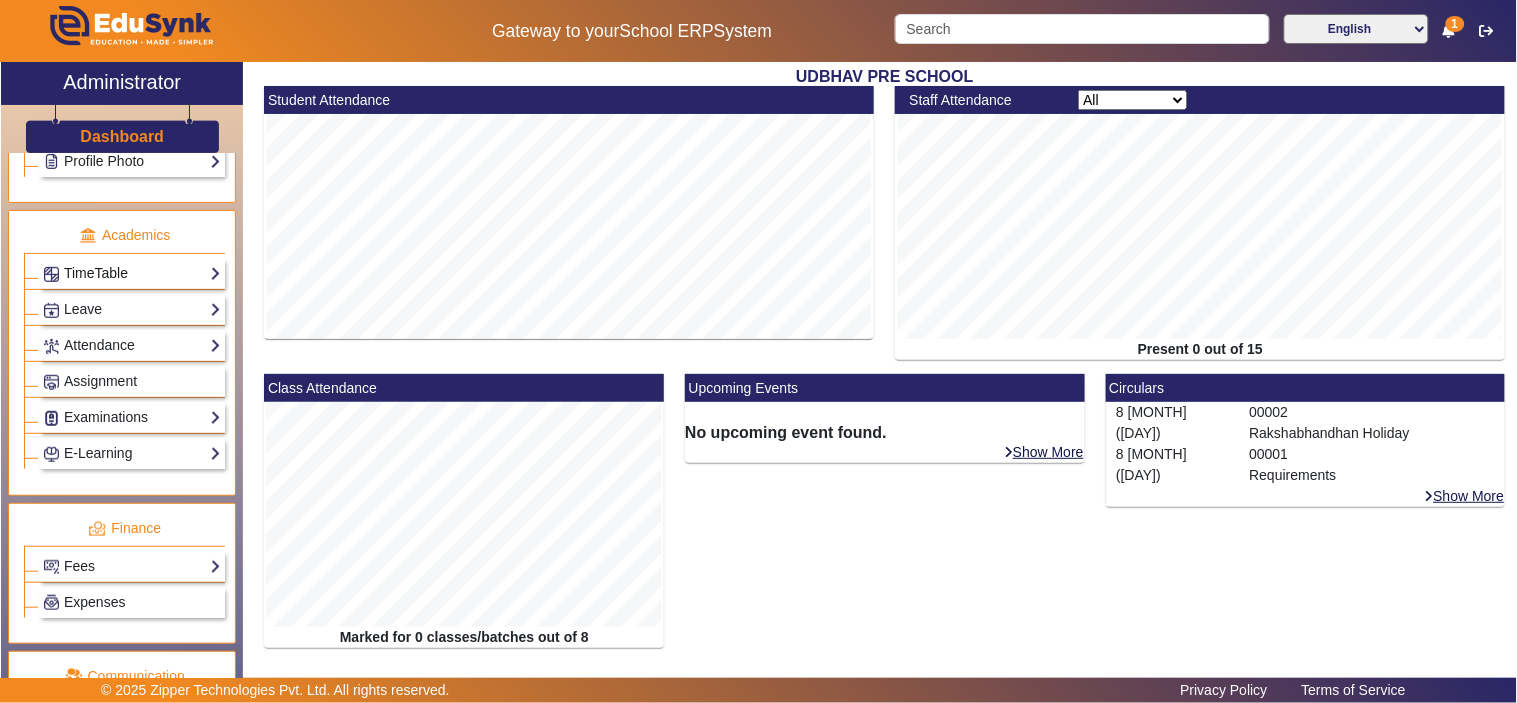 click on "TimeTable" 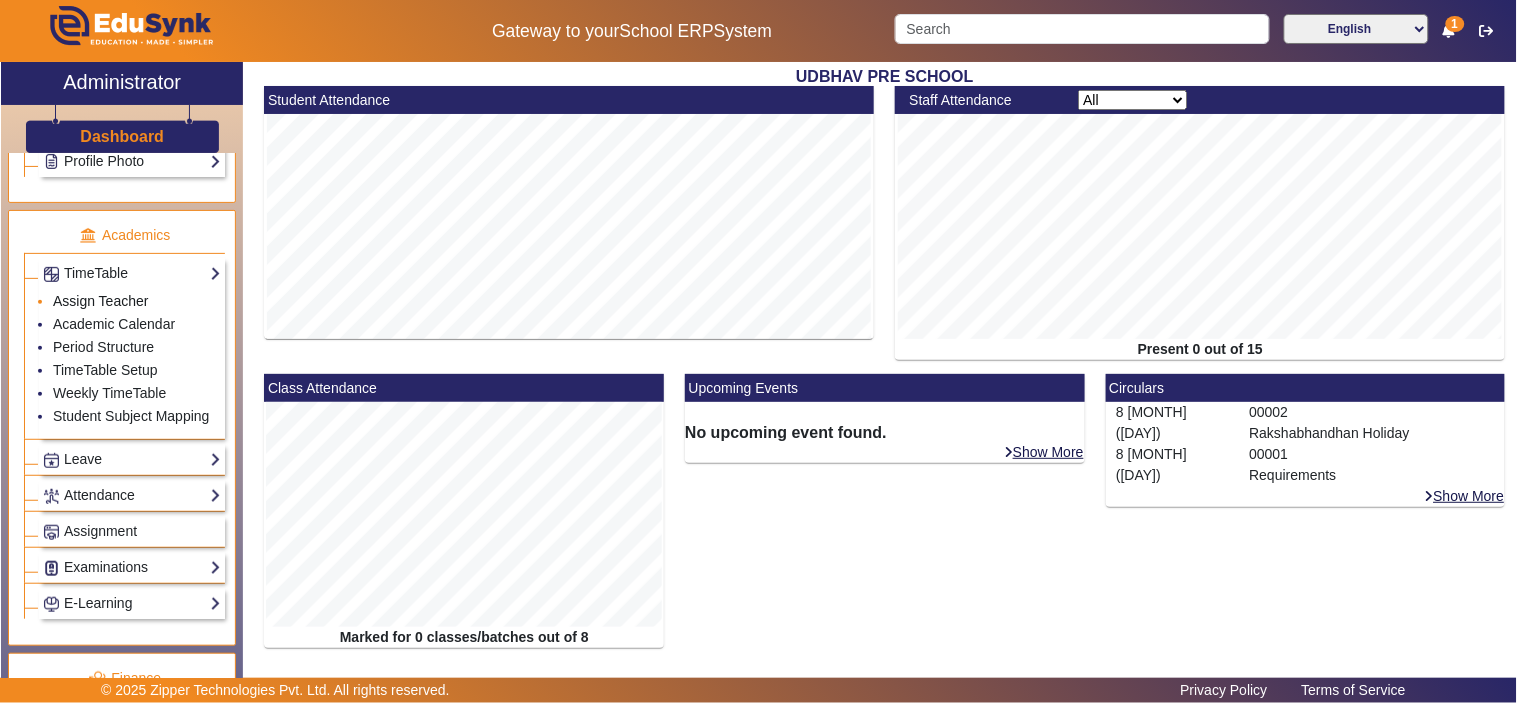 click on "Assign Teacher" 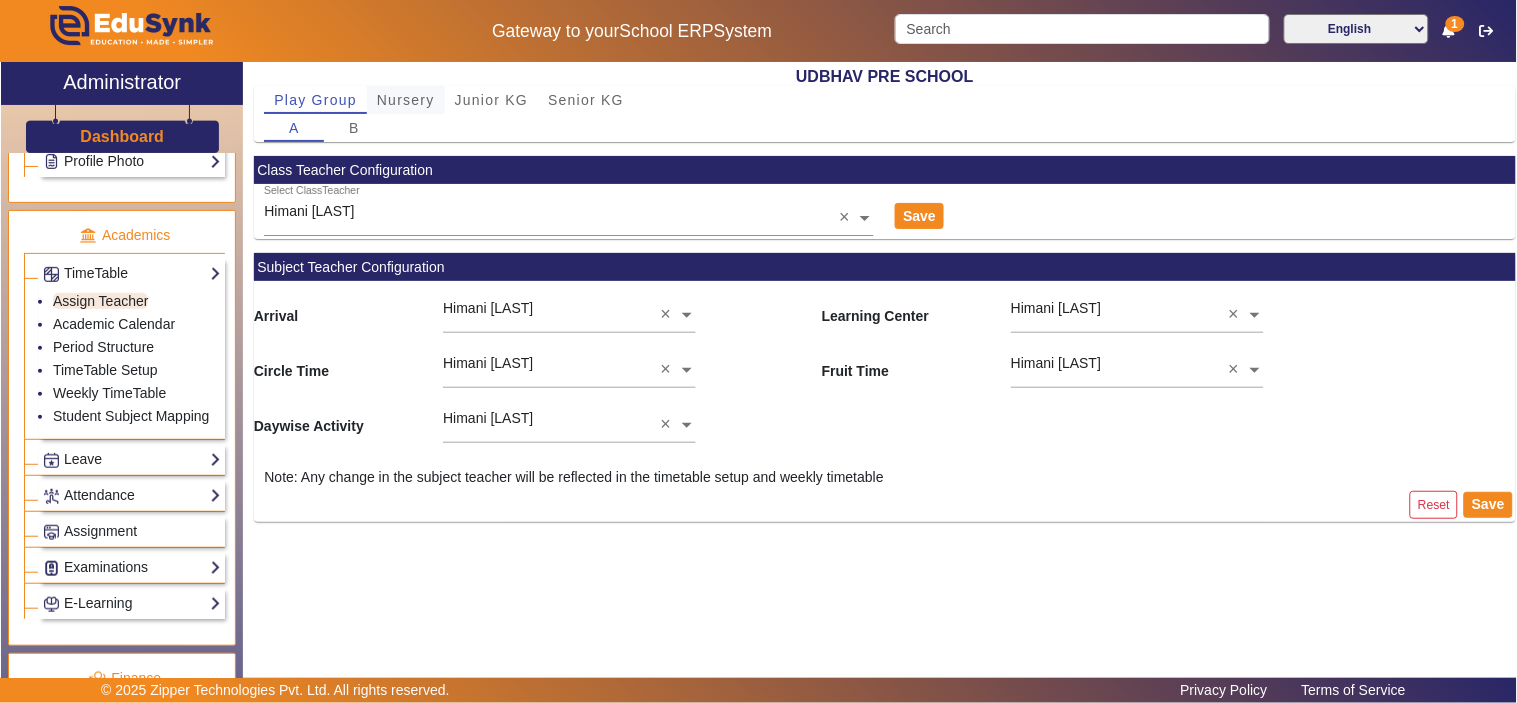 click on "Nursery" at bounding box center [406, 100] 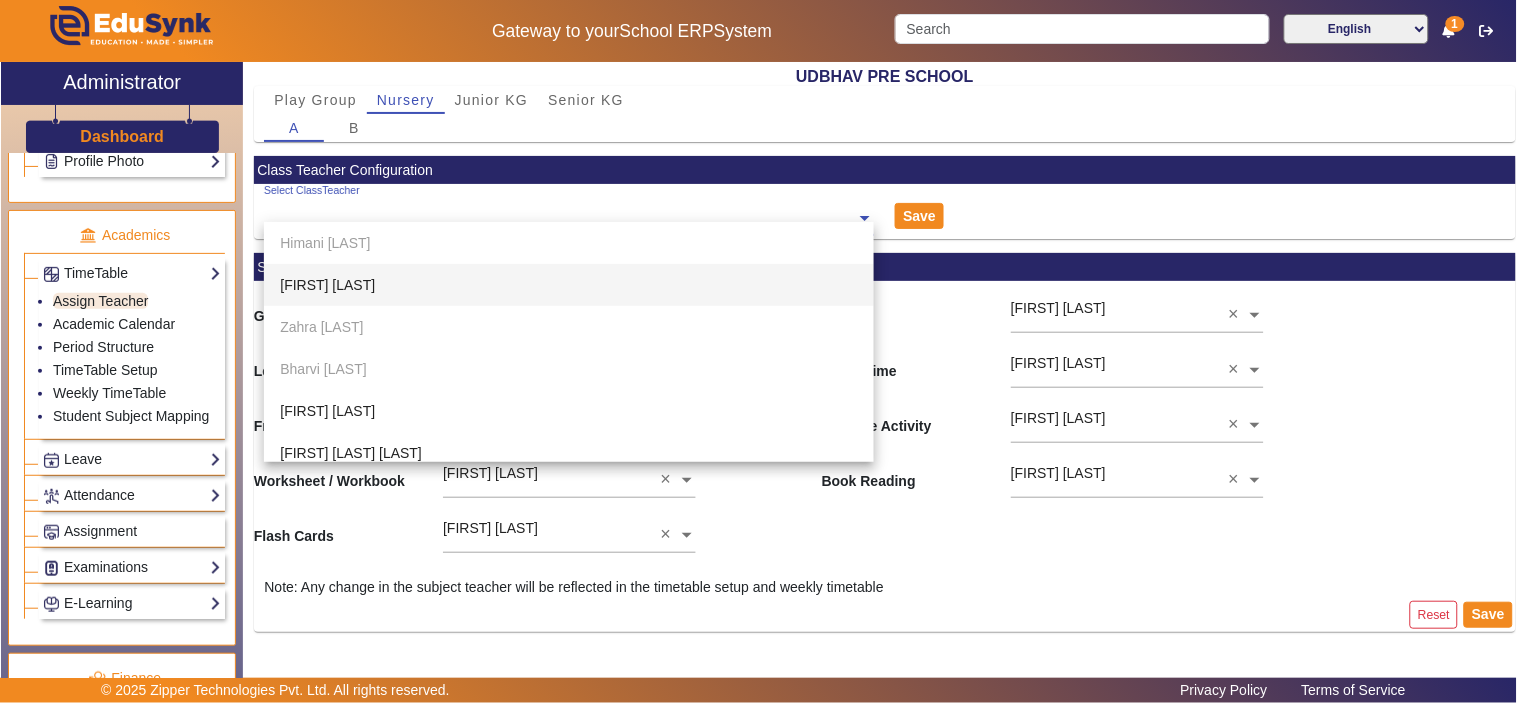 click on "Select ClassTeacher  Himani Sharma Sonal  Khabya  Zahra  Kholiya Bharvi Pareek Kinnari  Mandawat Harshita Kumari Shekhawat Komal Kothari Nikita Nagar Greeshma Pillai Aakruti Moondra Kunika Kukreja Helena Rajawat Kulgauravi Chauhan" 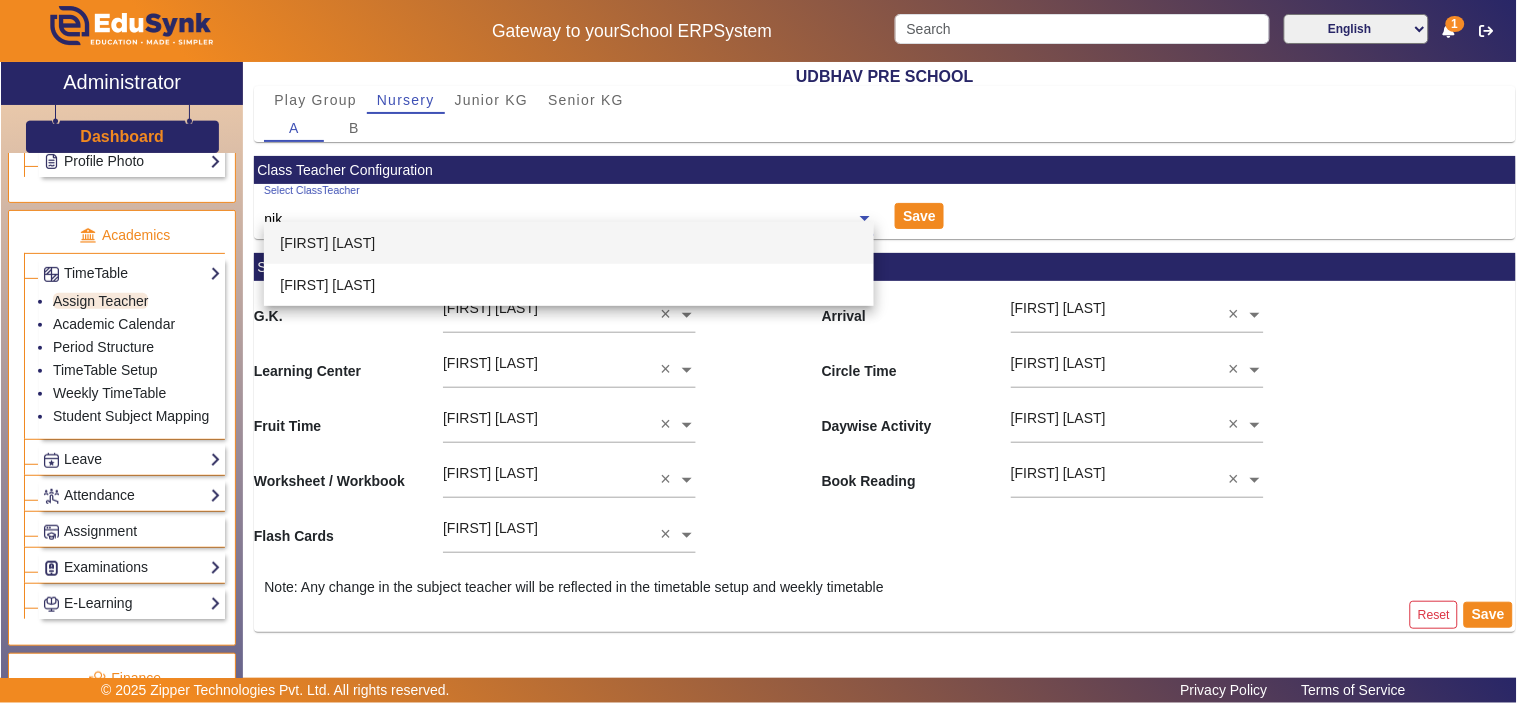 type on "niki" 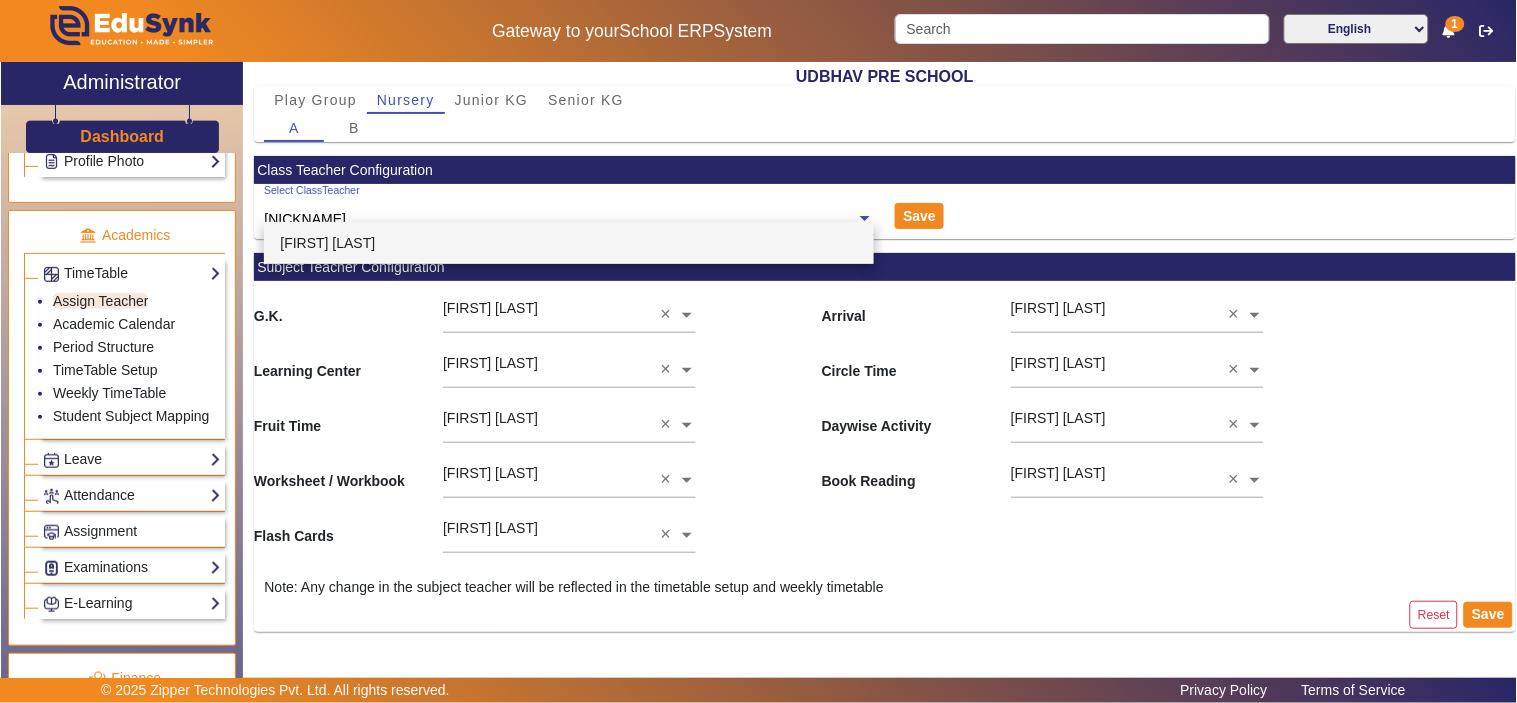 click on "Nikita Nagar" at bounding box center [569, 243] 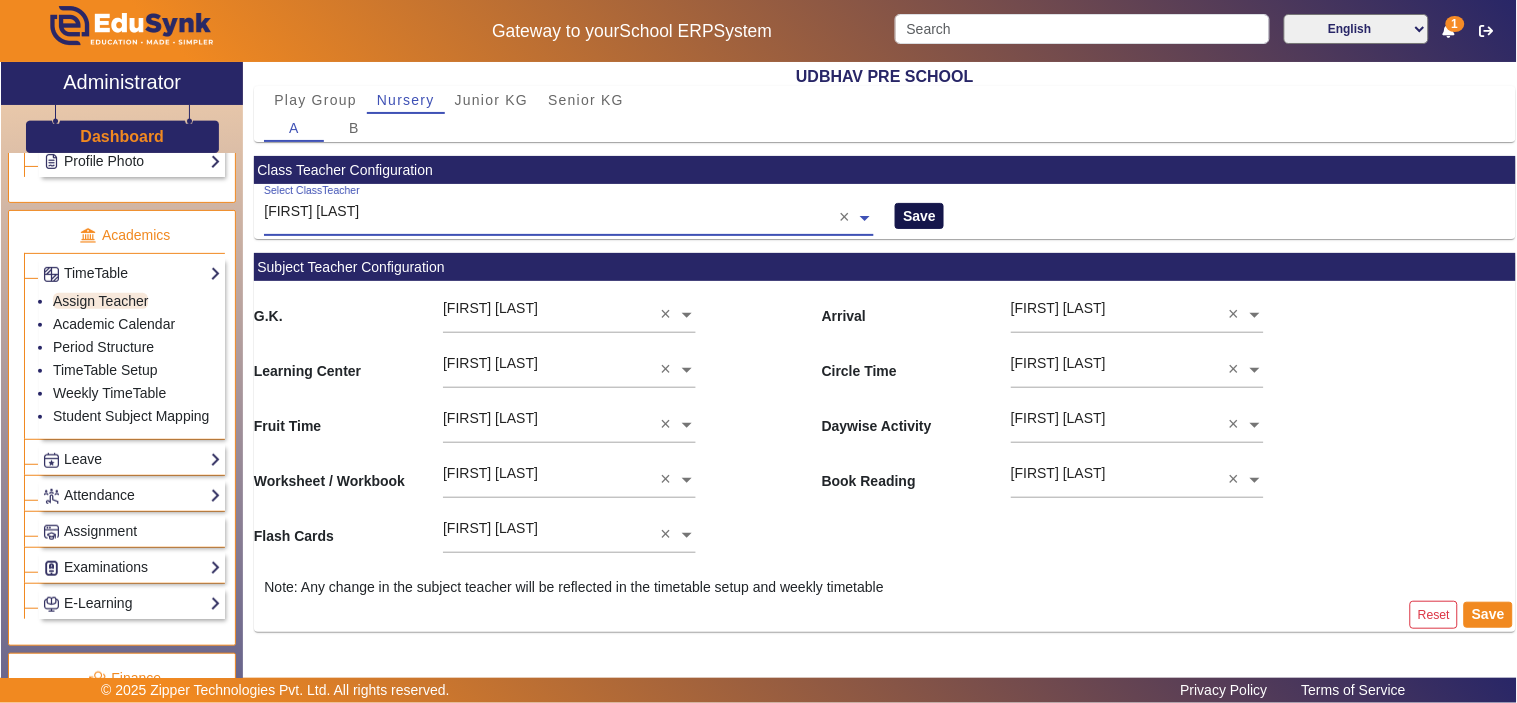 click on "Save" 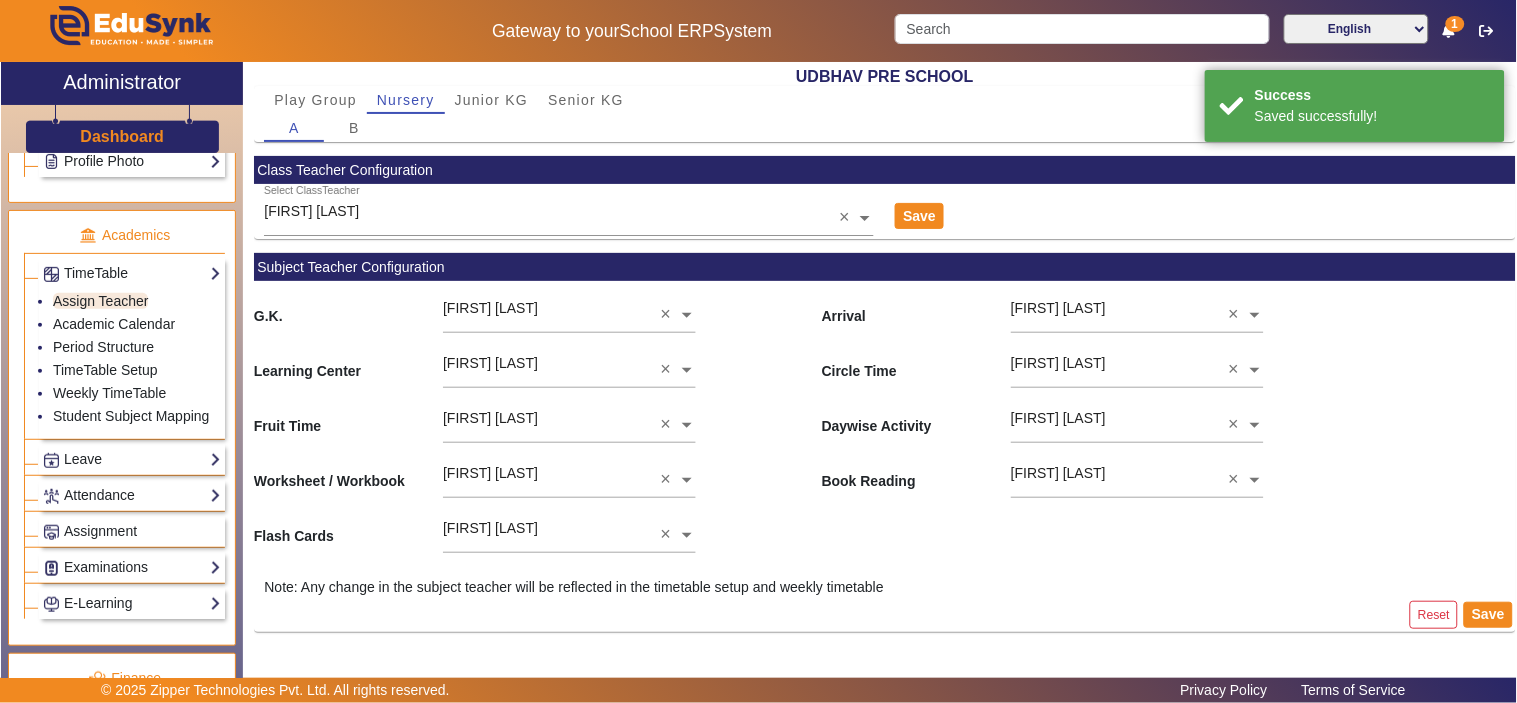 type 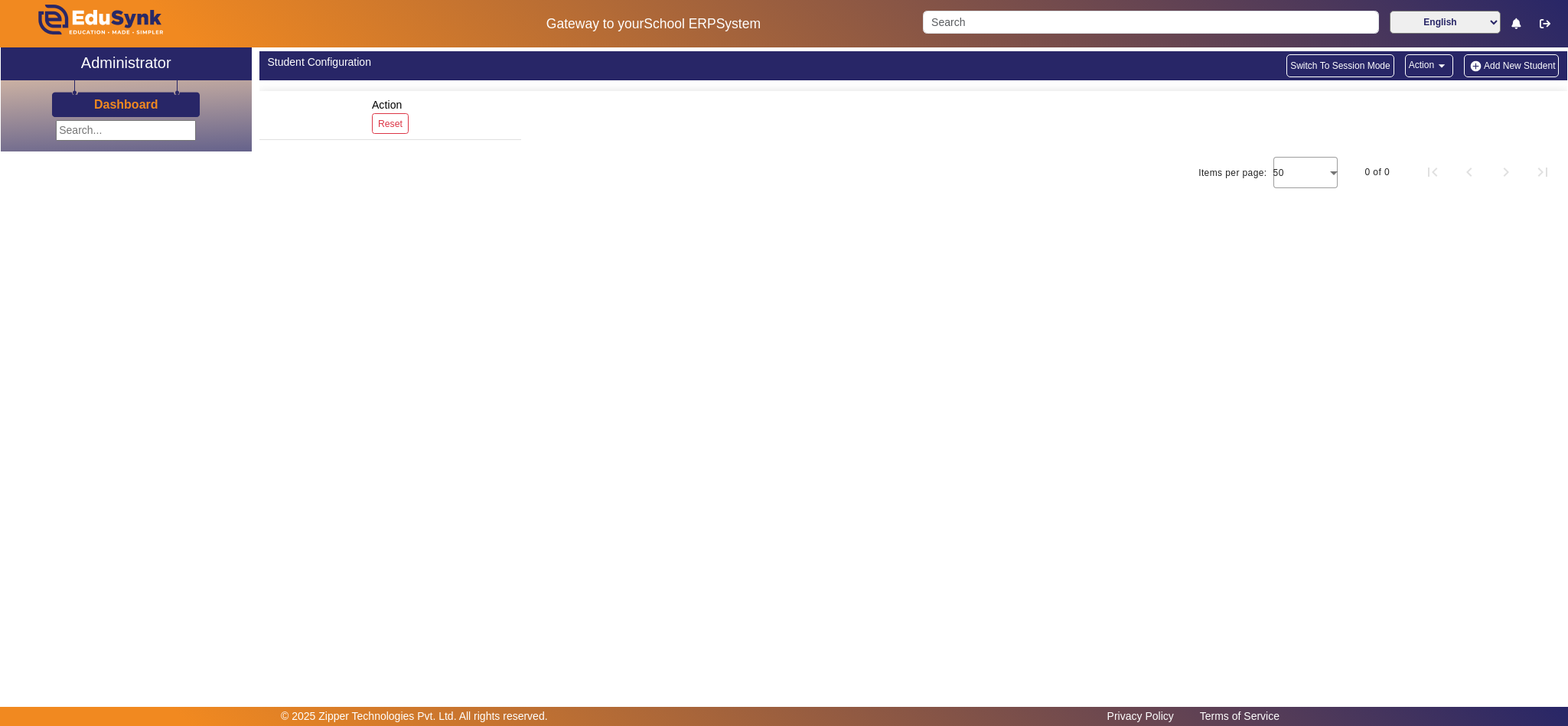 scroll, scrollTop: 0, scrollLeft: 0, axis: both 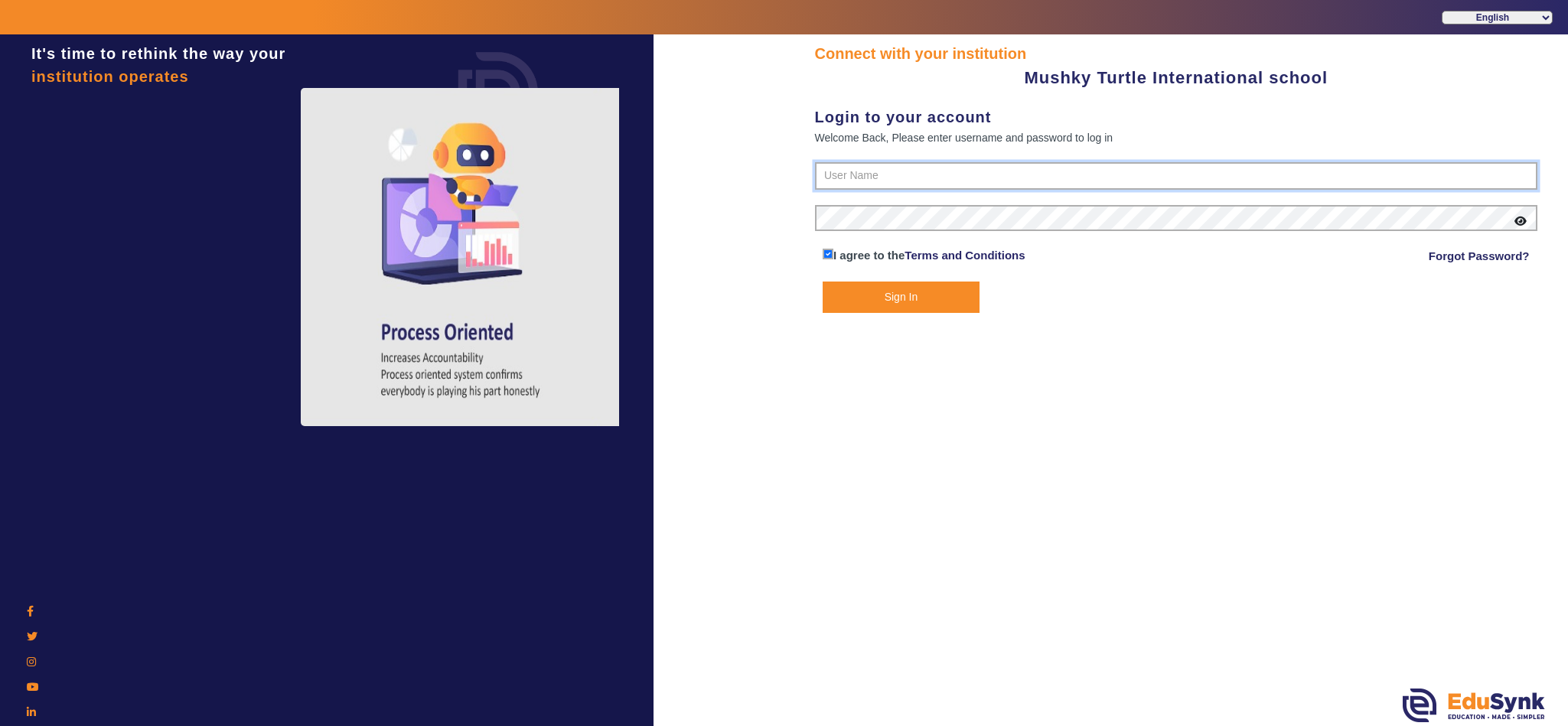 type on "[PHONE]" 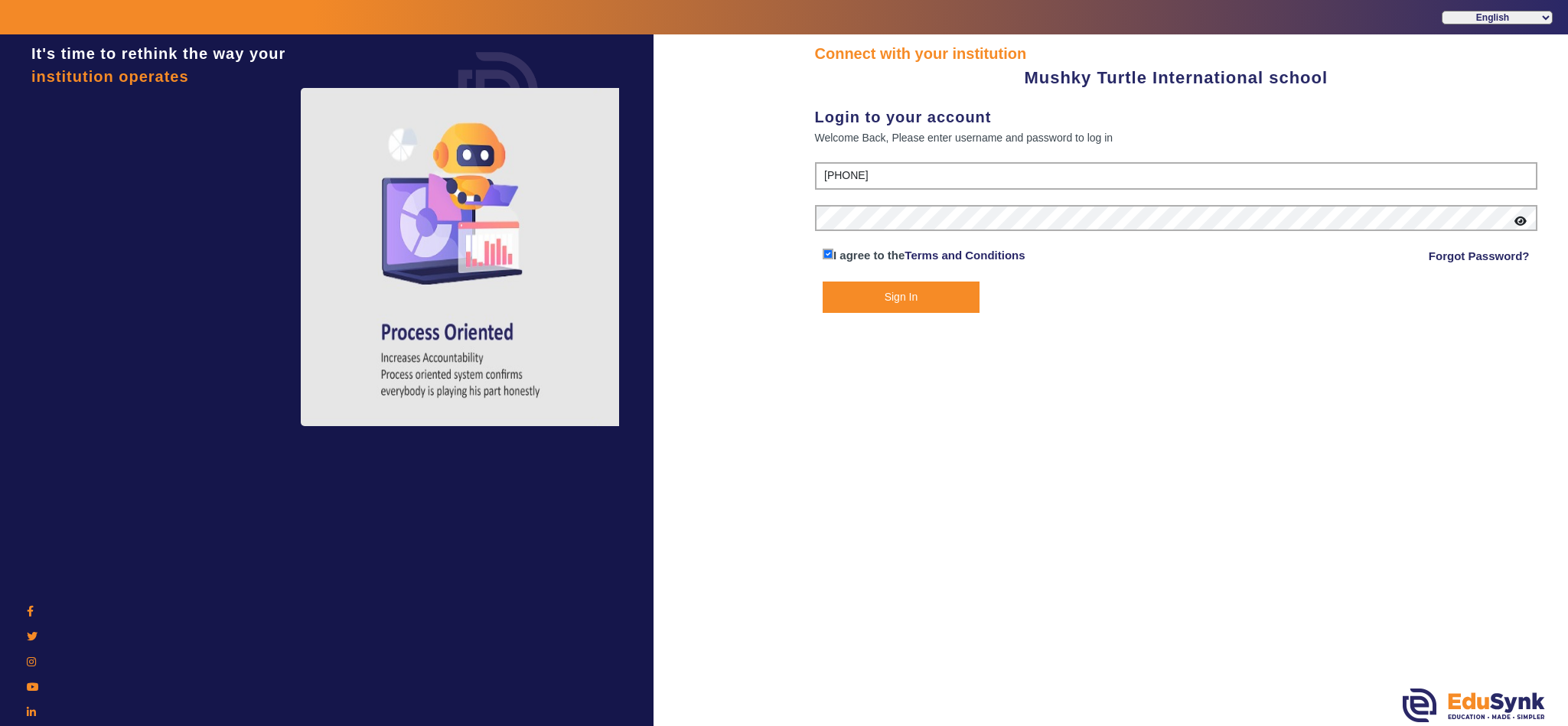 click on "Sign In" 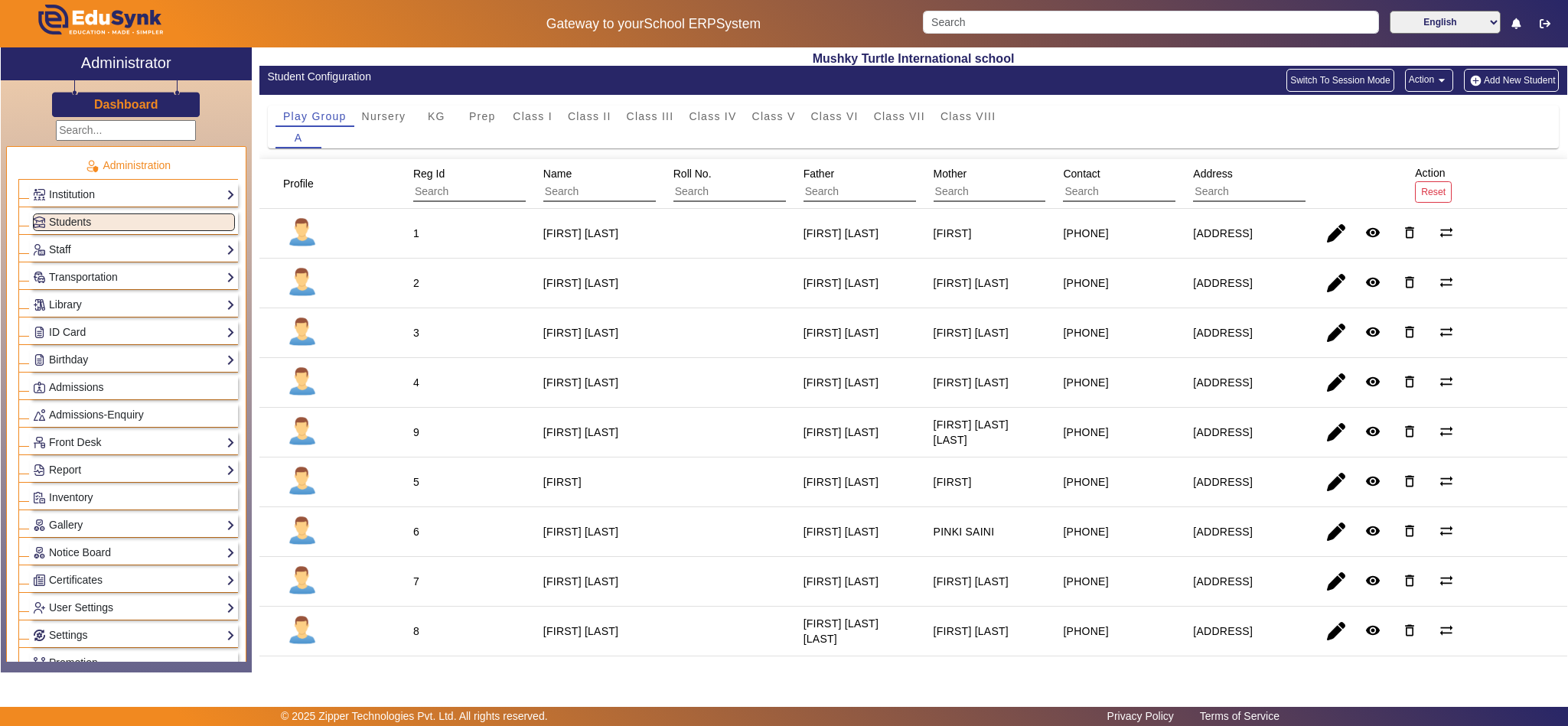 click on "Staff" 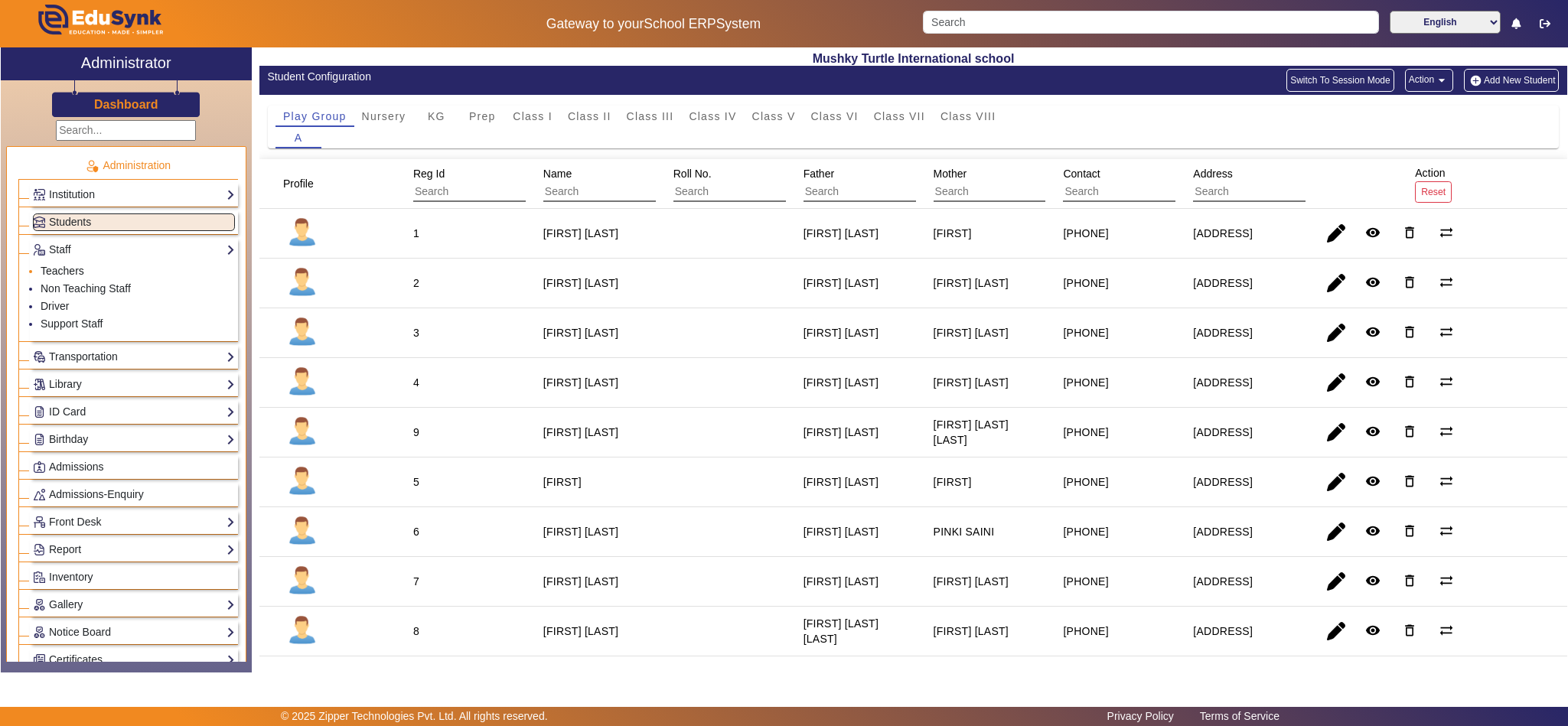 click on "Teachers" 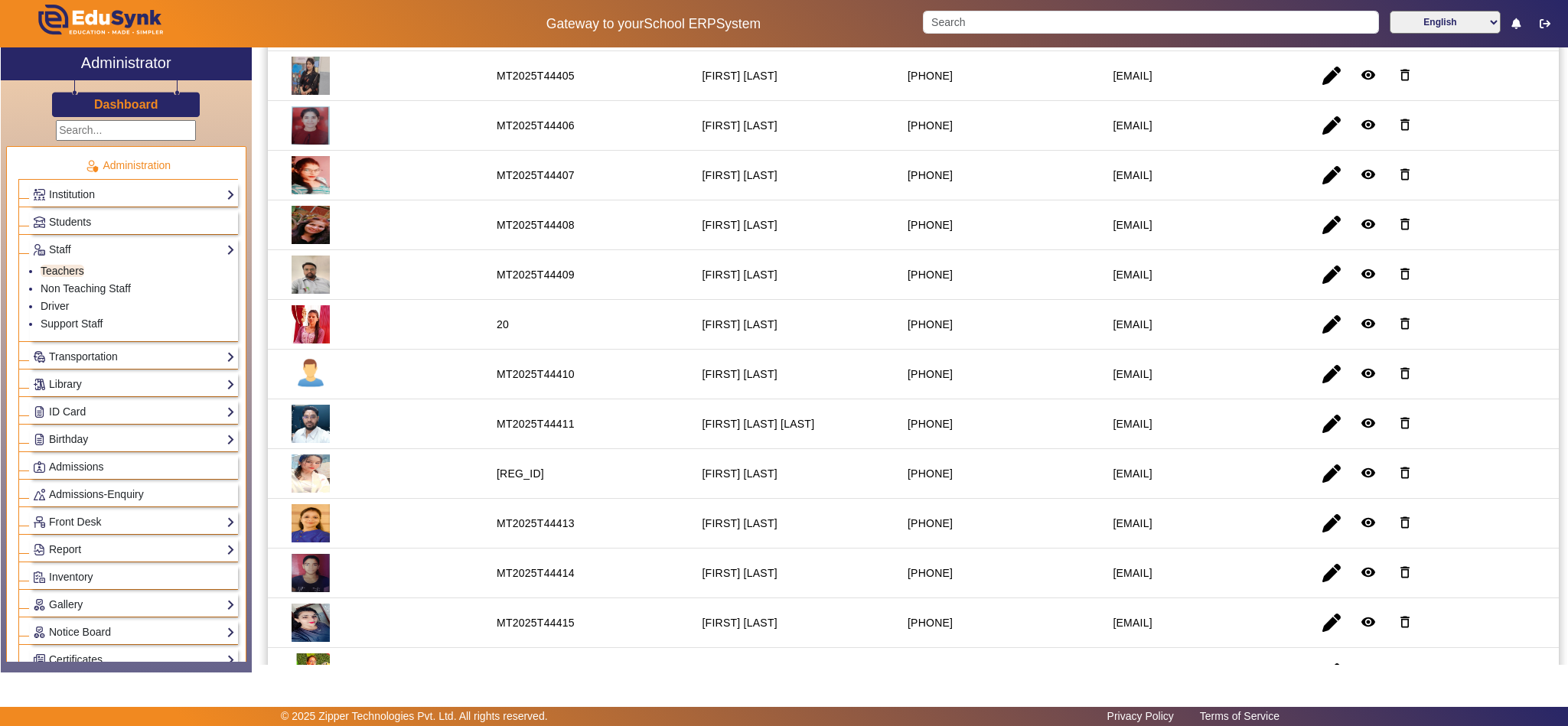 scroll, scrollTop: 574, scrollLeft: 0, axis: vertical 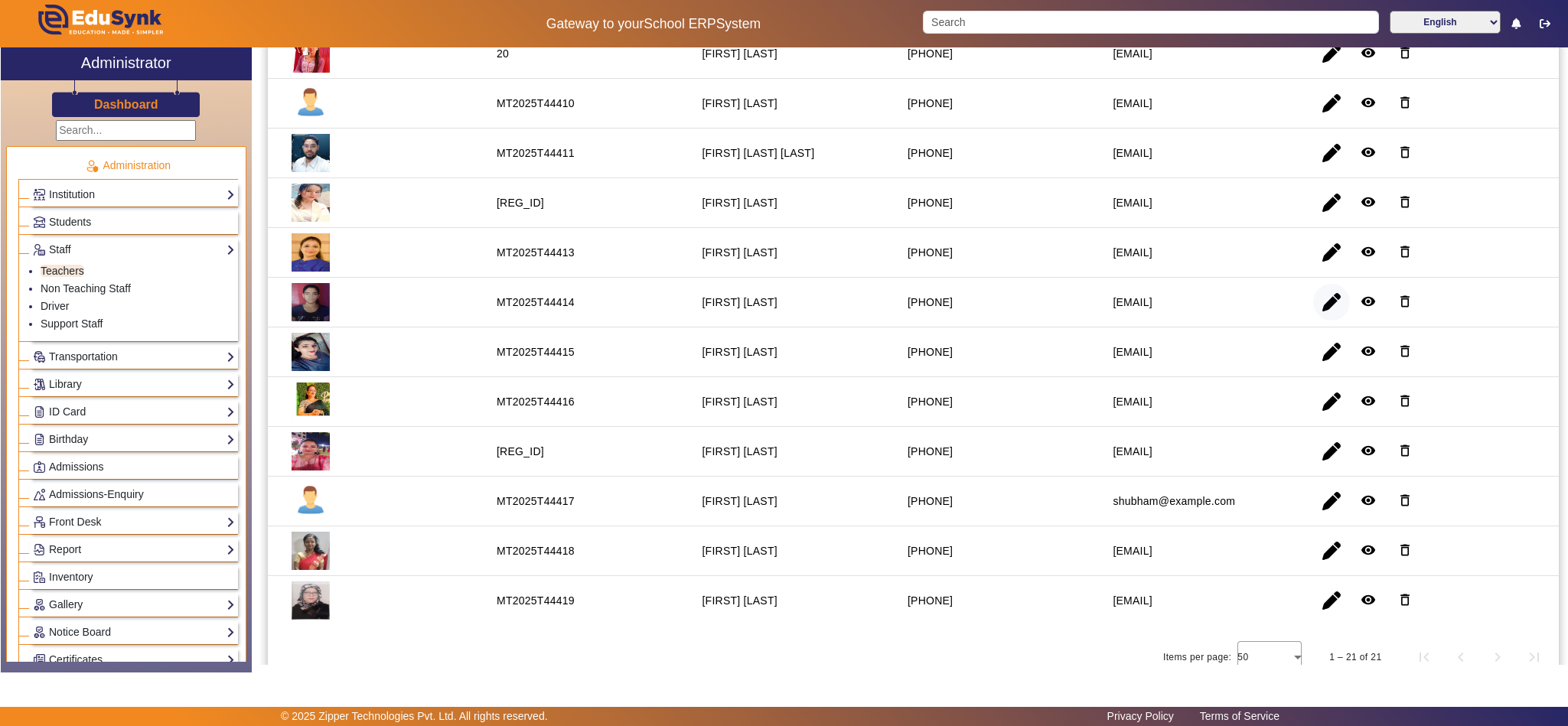 click at bounding box center [1332, 352] 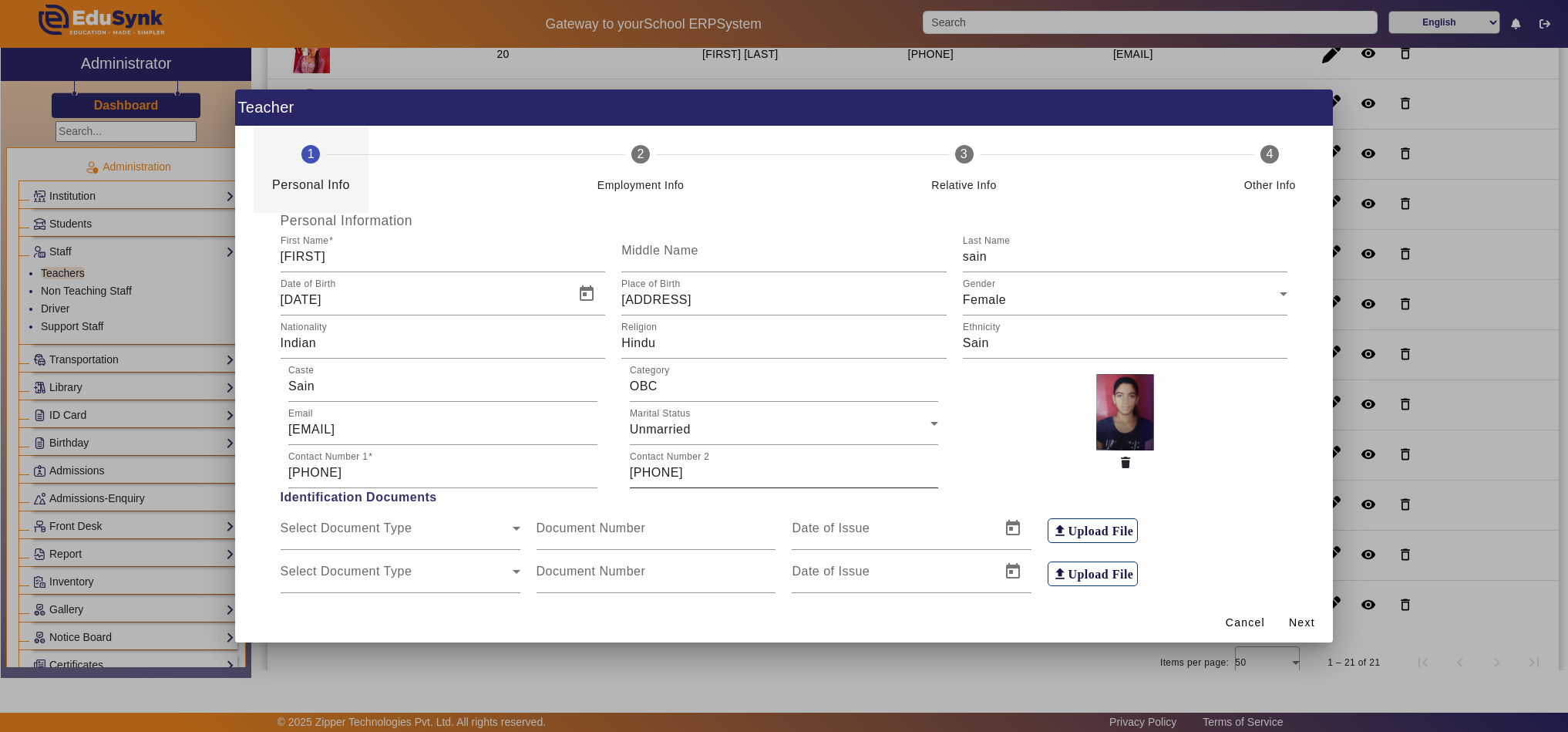 click on "88757 92435" at bounding box center (784, 473) 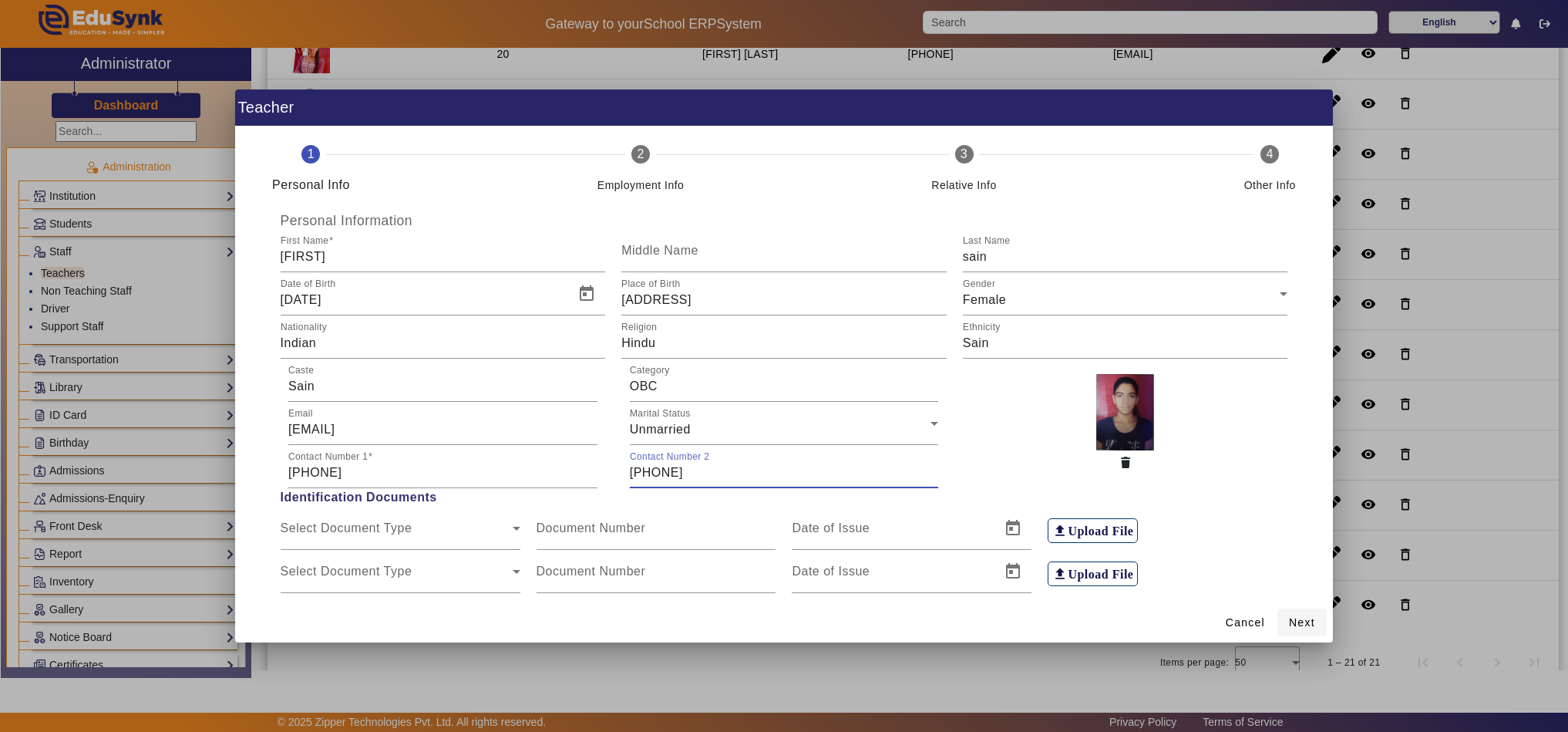 type on "8875792435" 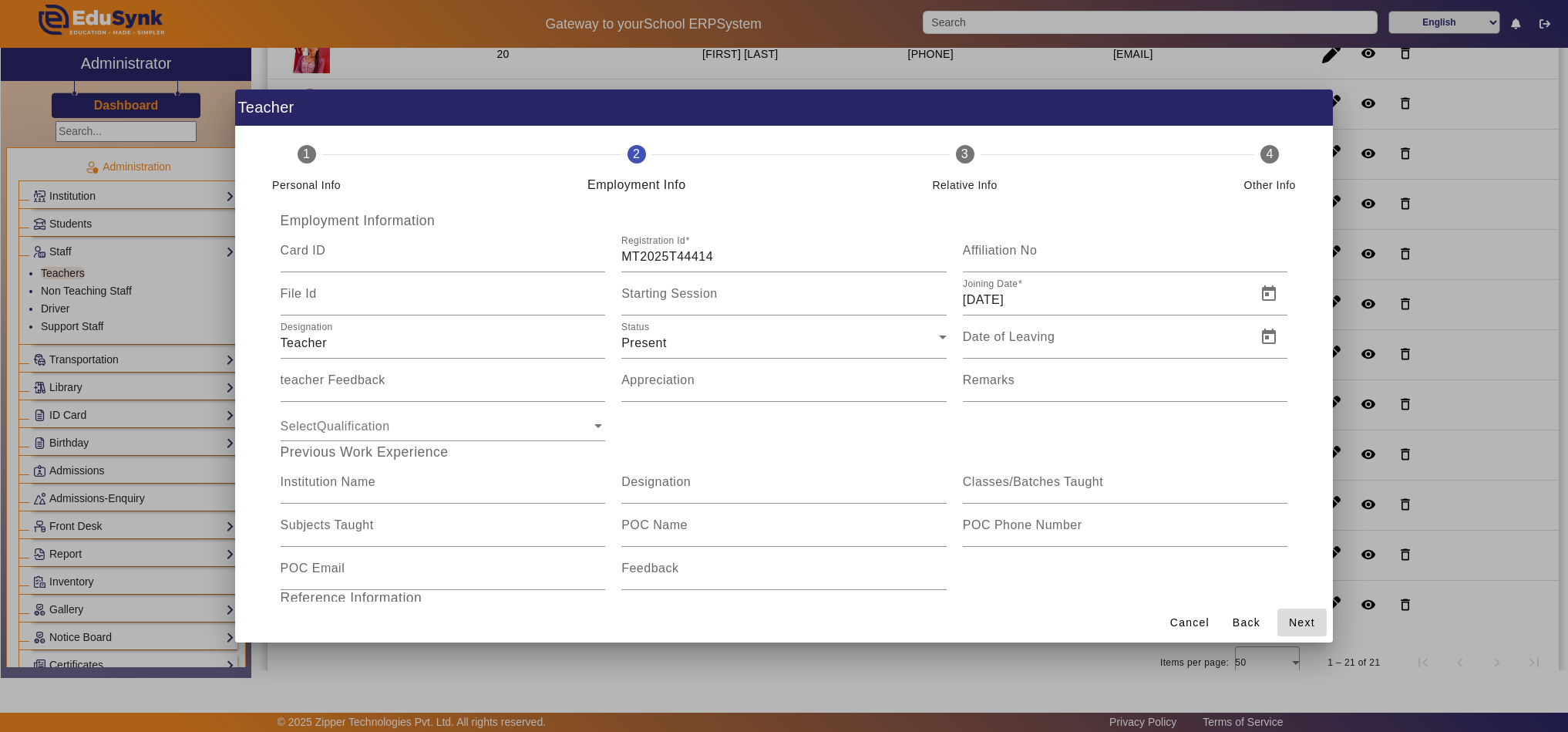 click on "Next" at bounding box center [1302, 622] 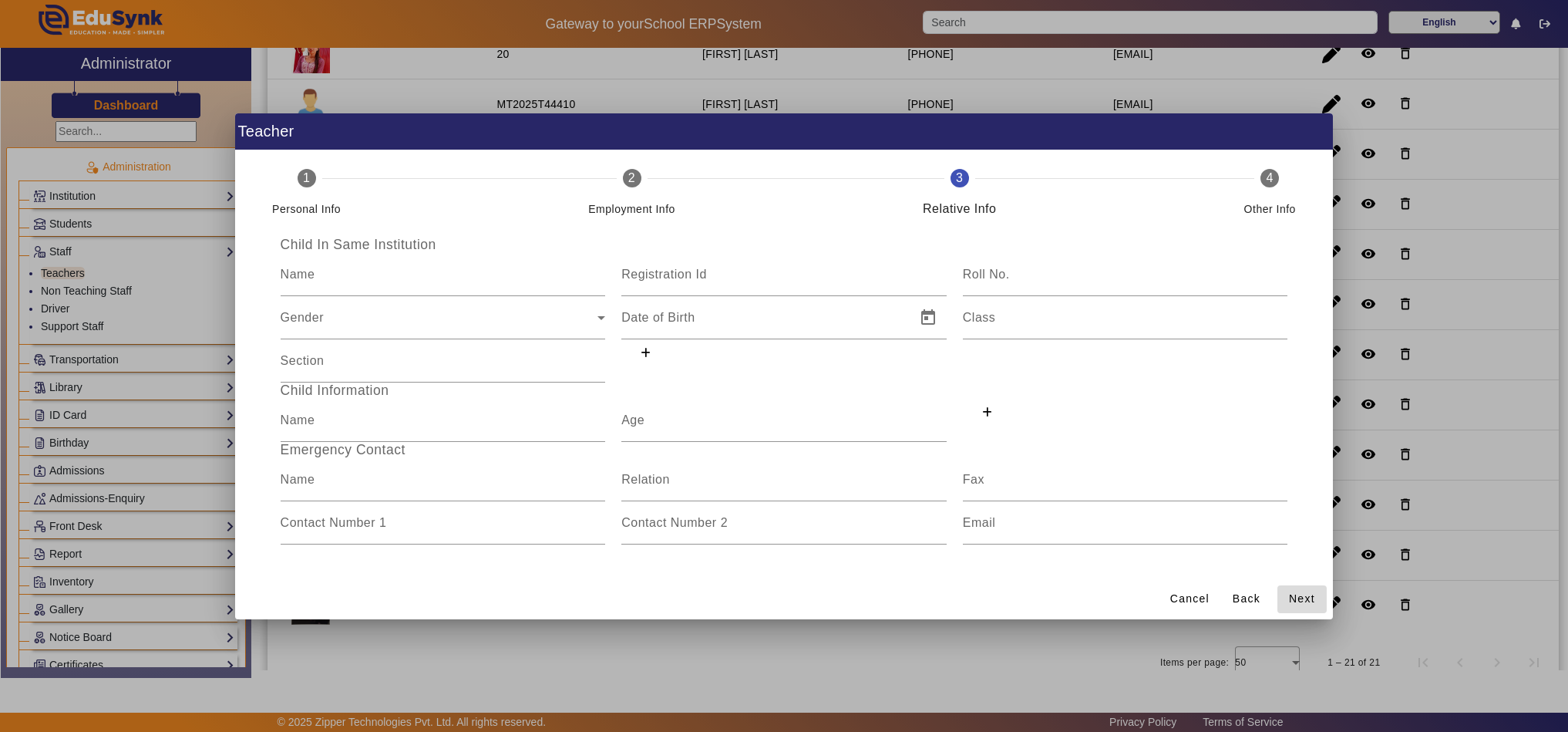 click on "Next" at bounding box center [1302, 599] 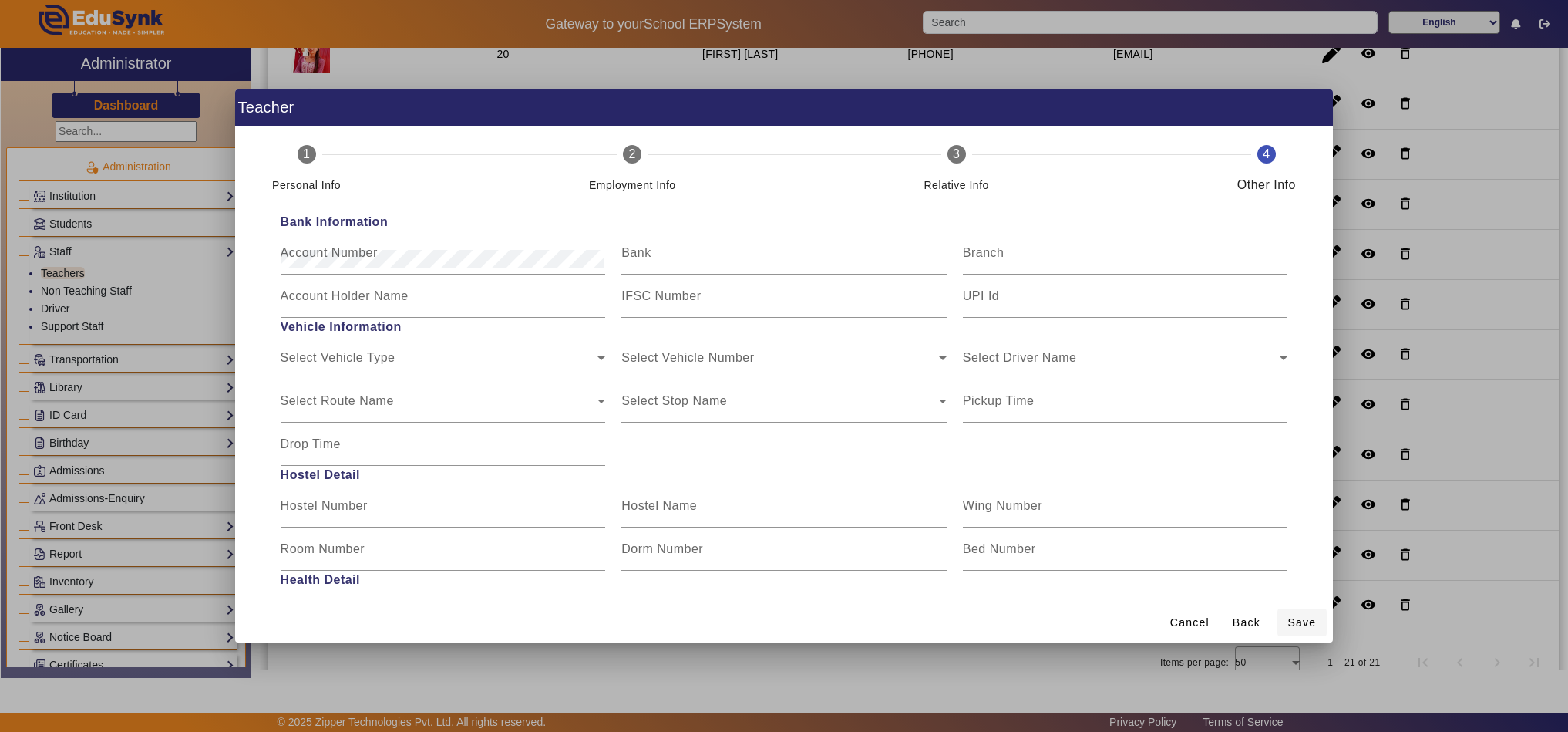click on "Save" at bounding box center (1301, 622) 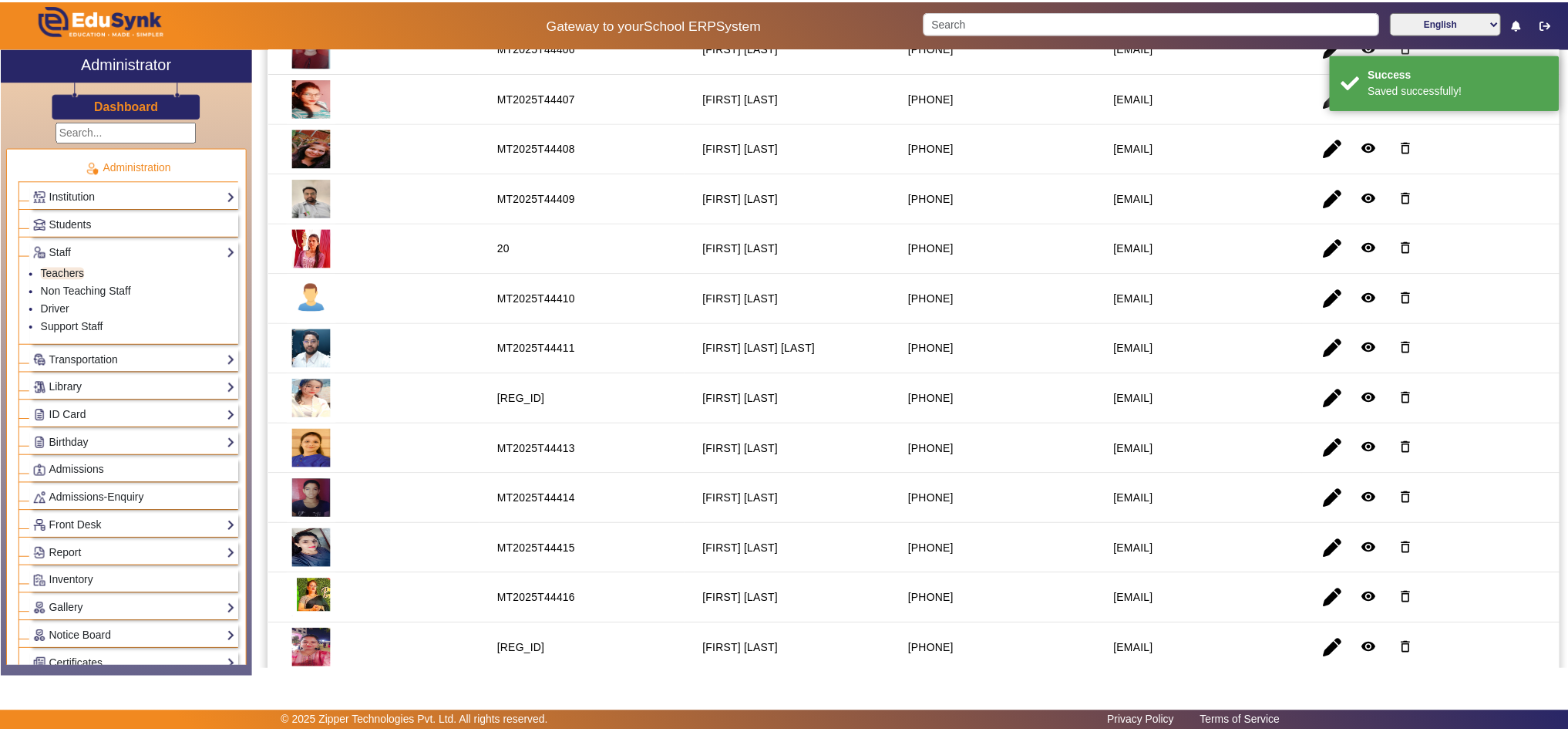 scroll, scrollTop: 385, scrollLeft: 0, axis: vertical 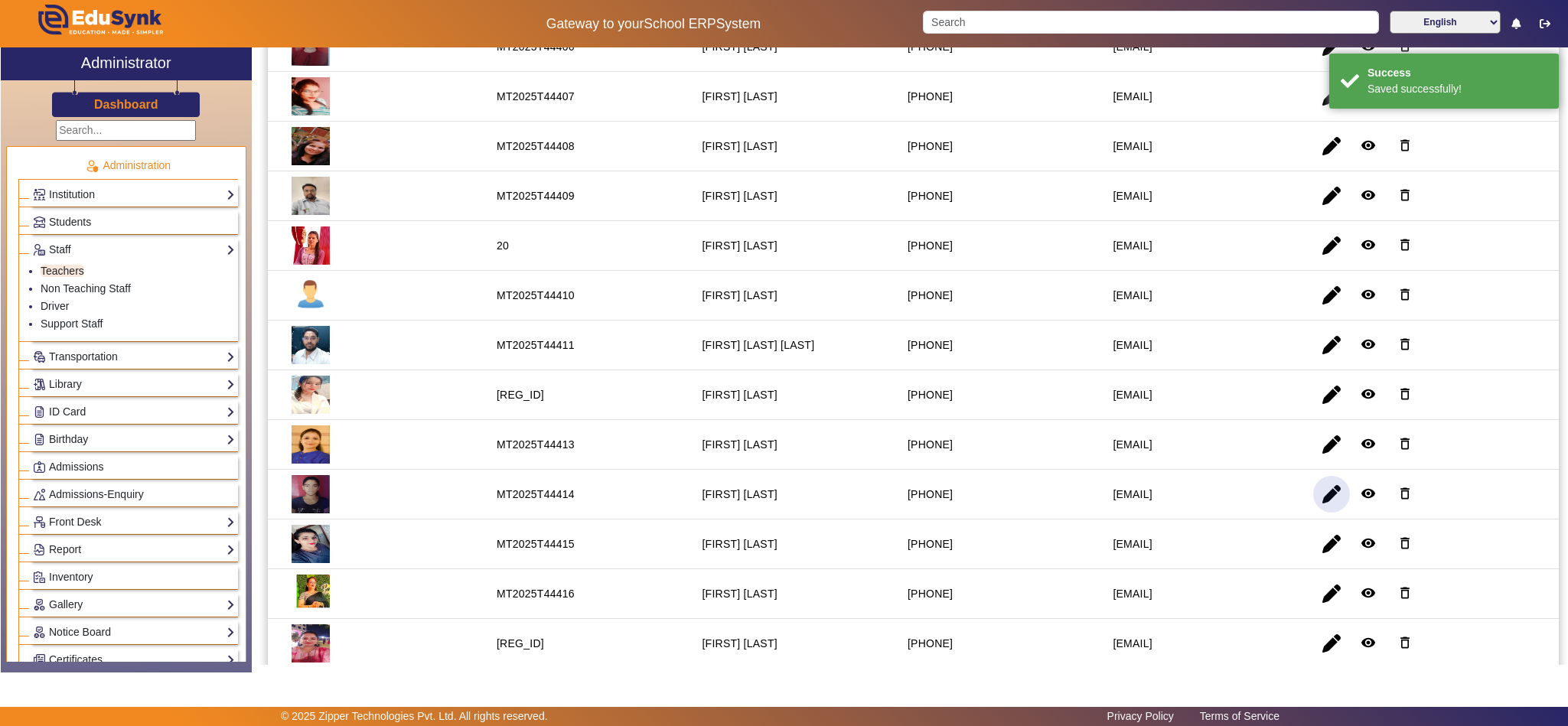 click 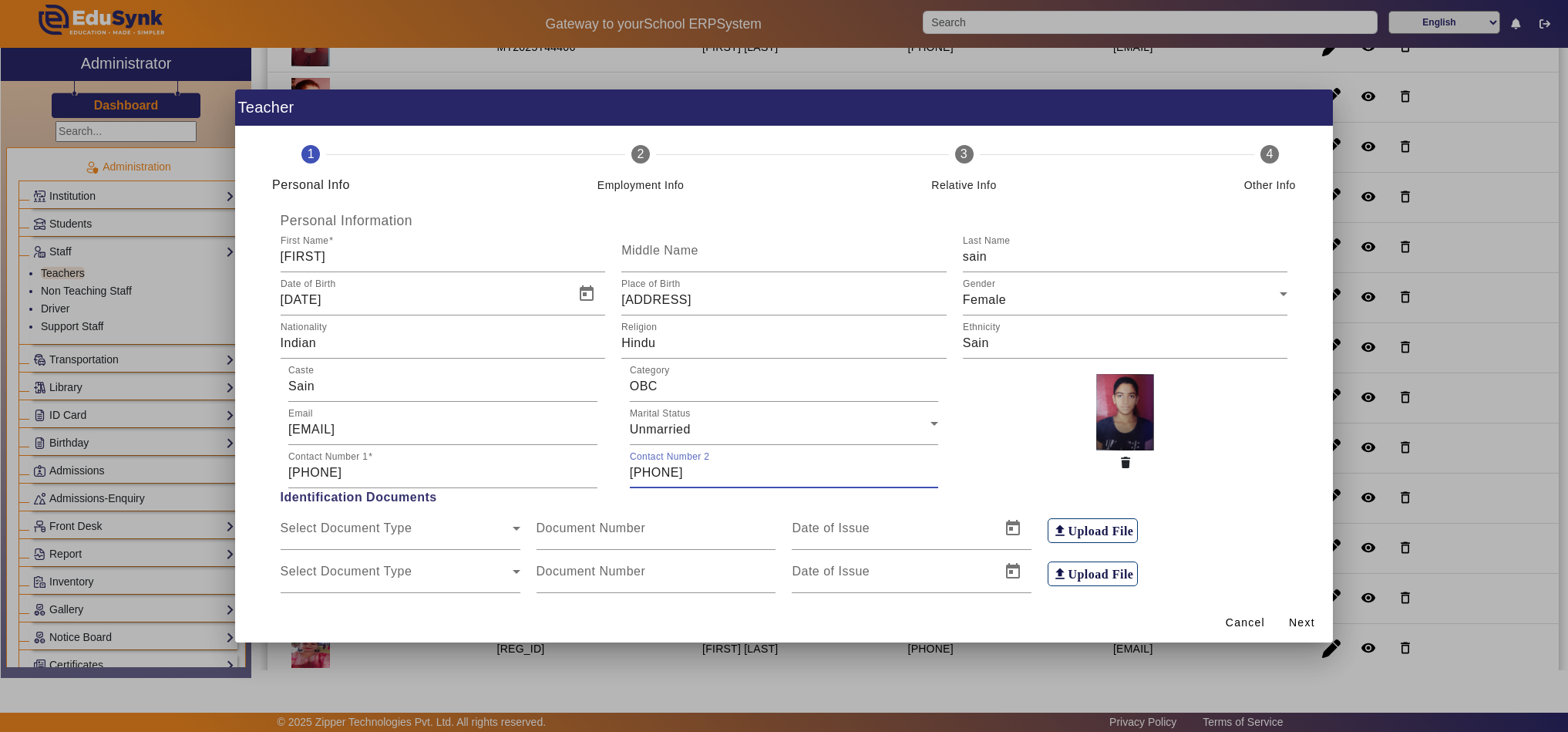 click on "8875792435" at bounding box center (784, 473) 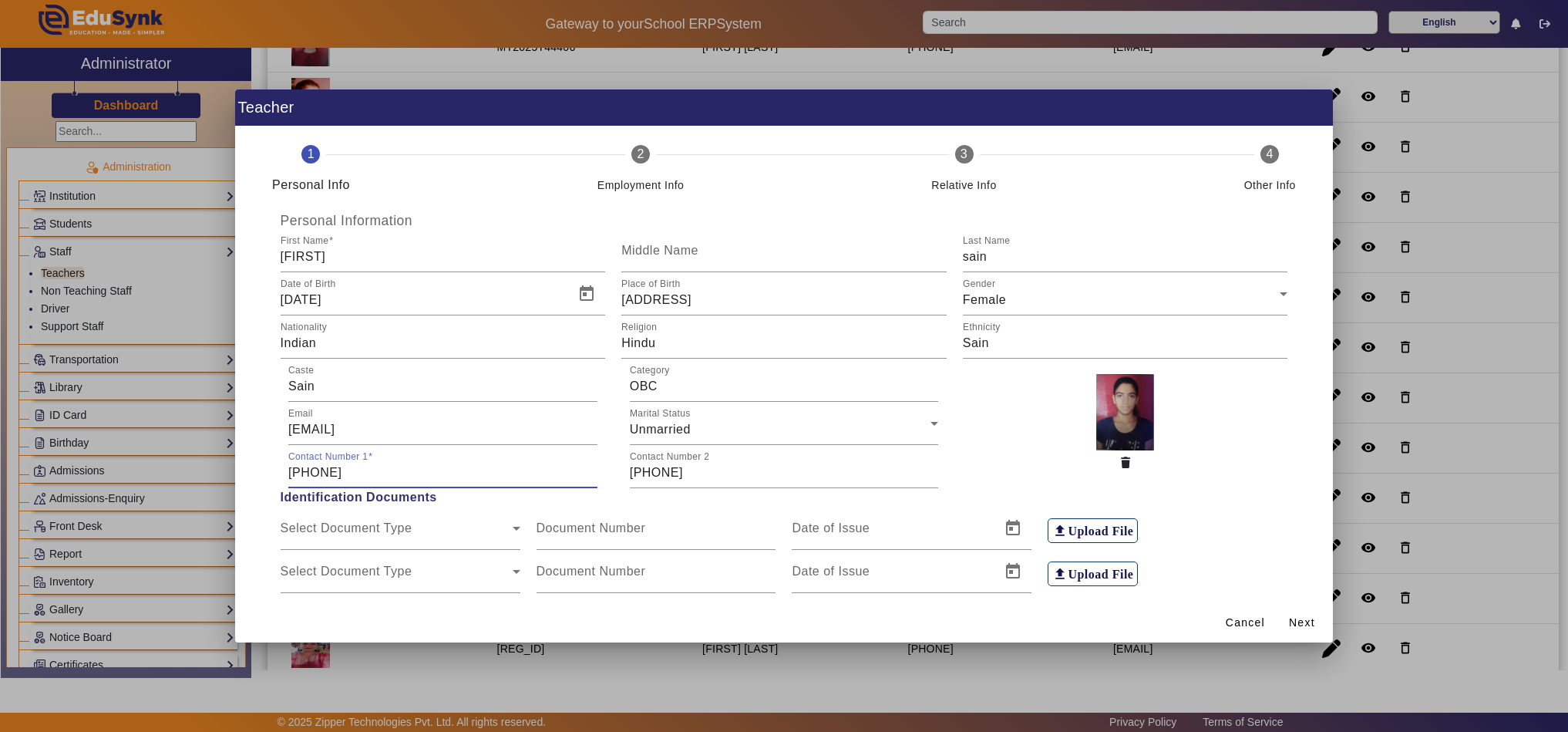 click on "8619753388" at bounding box center [442, 473] 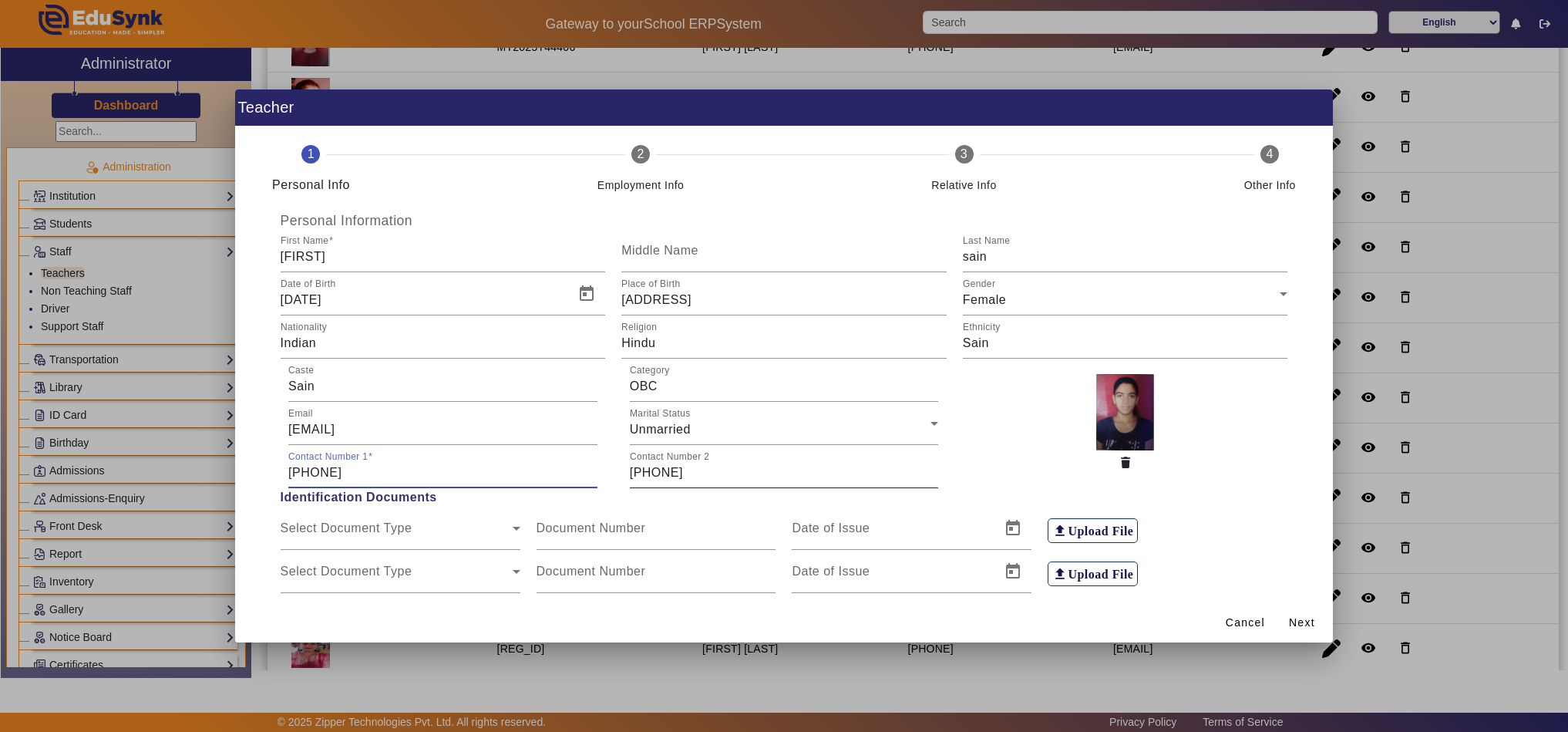 click on "8875792435" at bounding box center [784, 473] 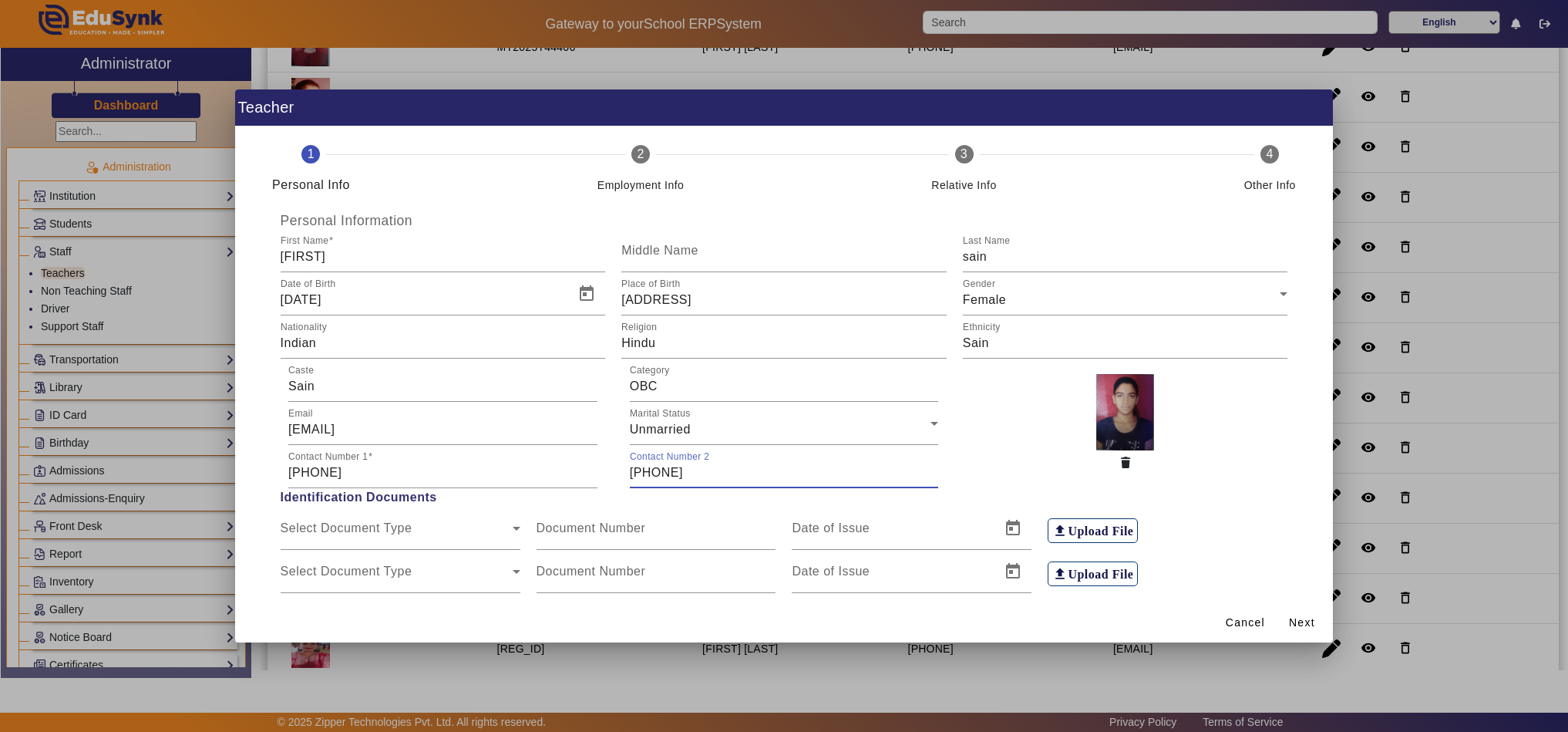 click on "8875792435" at bounding box center (784, 473) 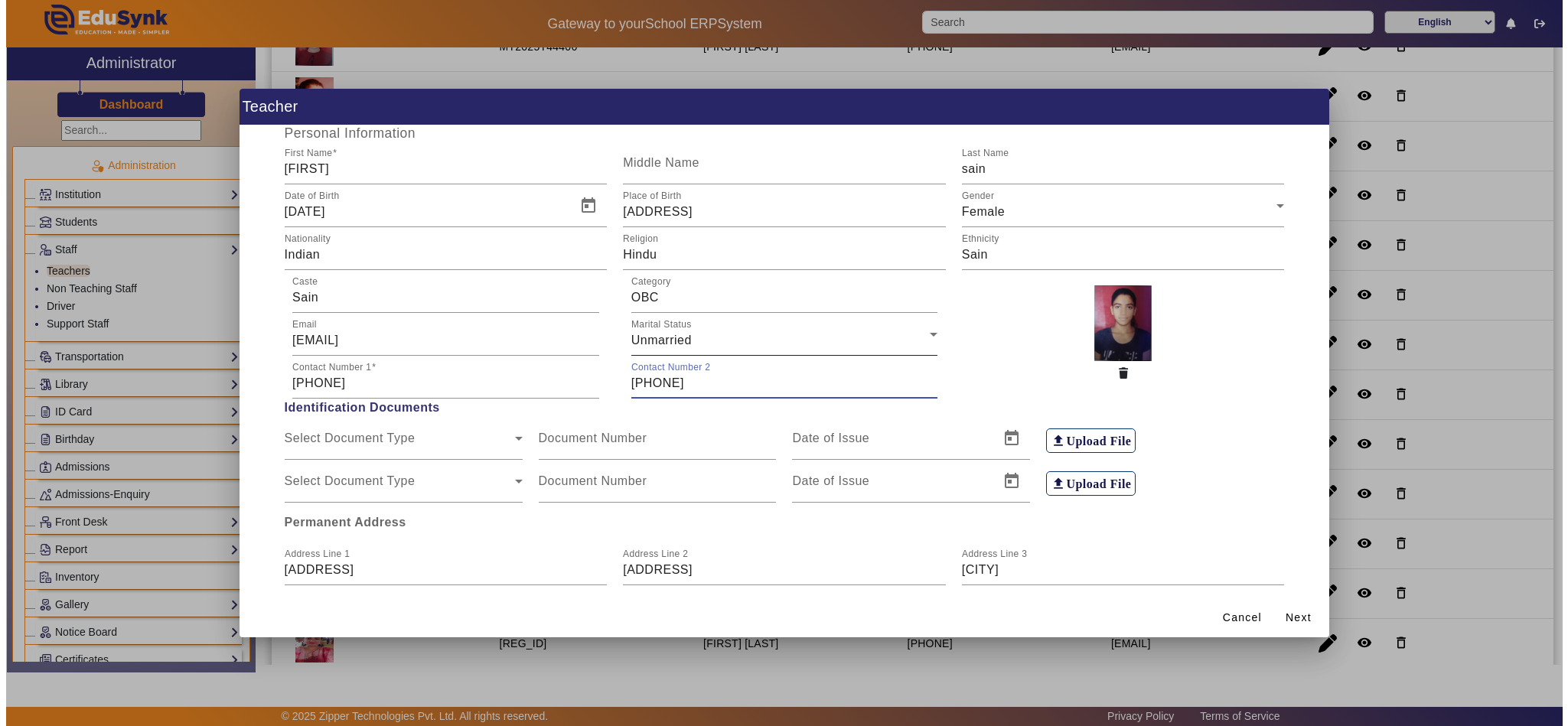 scroll, scrollTop: 0, scrollLeft: 0, axis: both 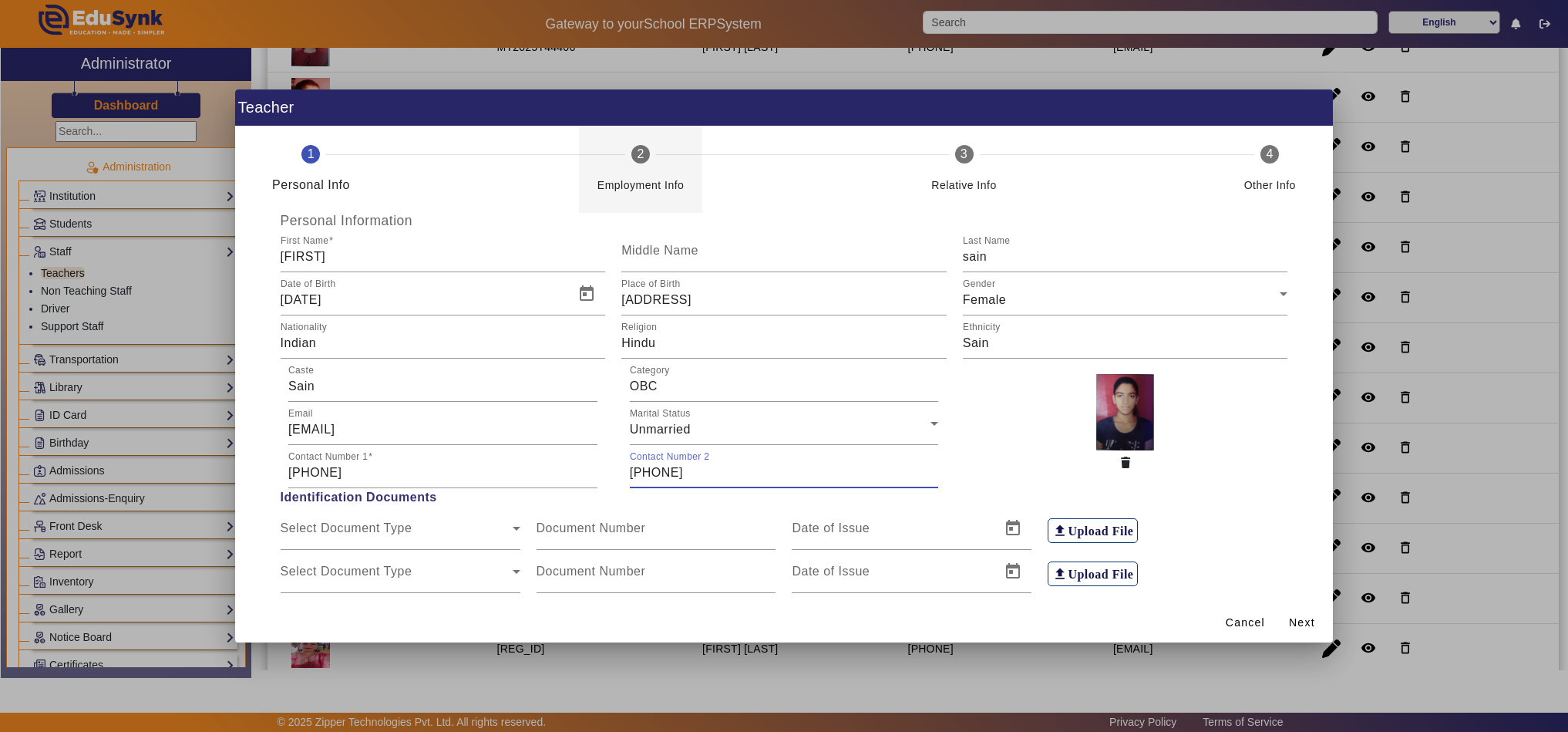 click on "2 Employment Info" at bounding box center (641, 170) 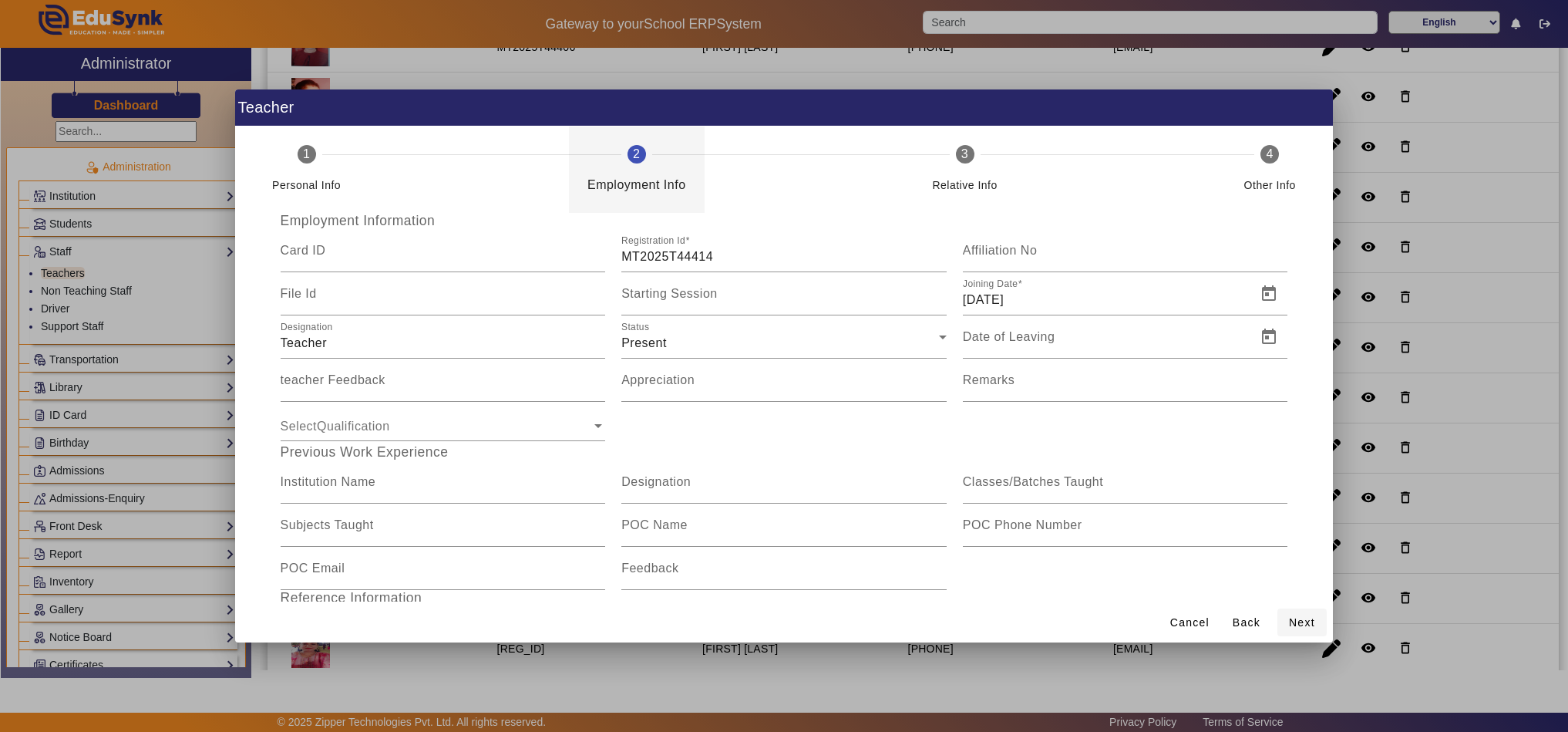 click on "Next" at bounding box center [1302, 622] 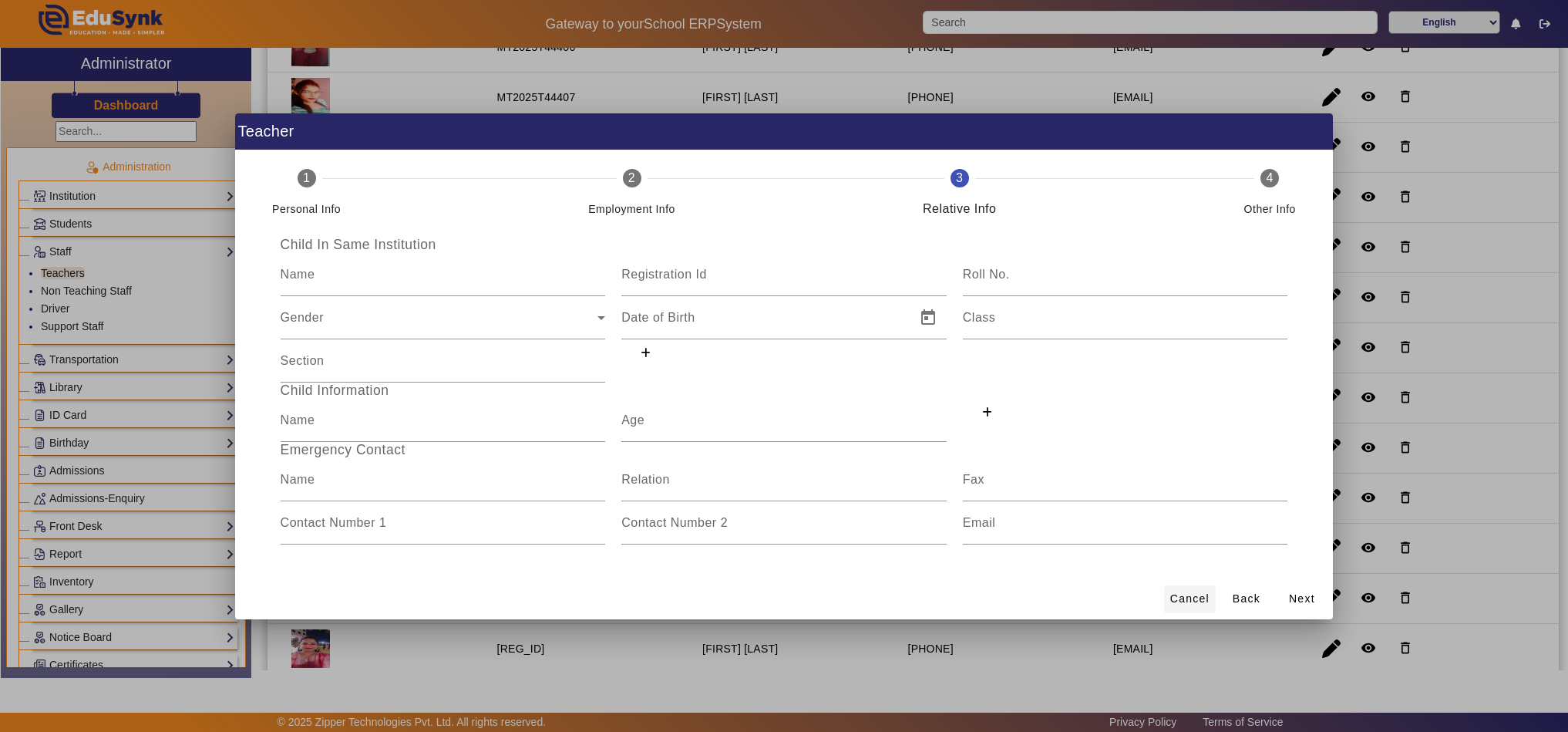 click on "Cancel" at bounding box center (1189, 599) 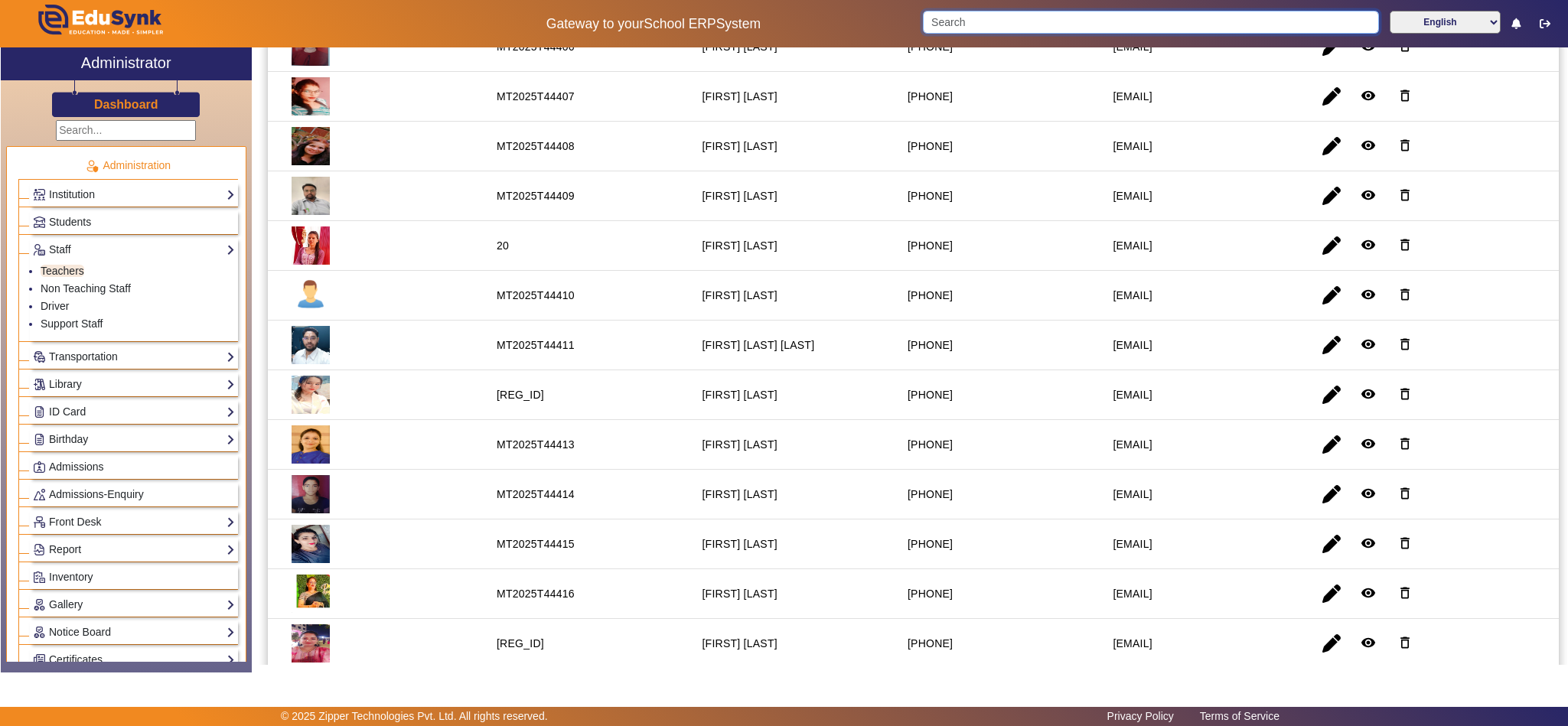 click at bounding box center [1151, 22] 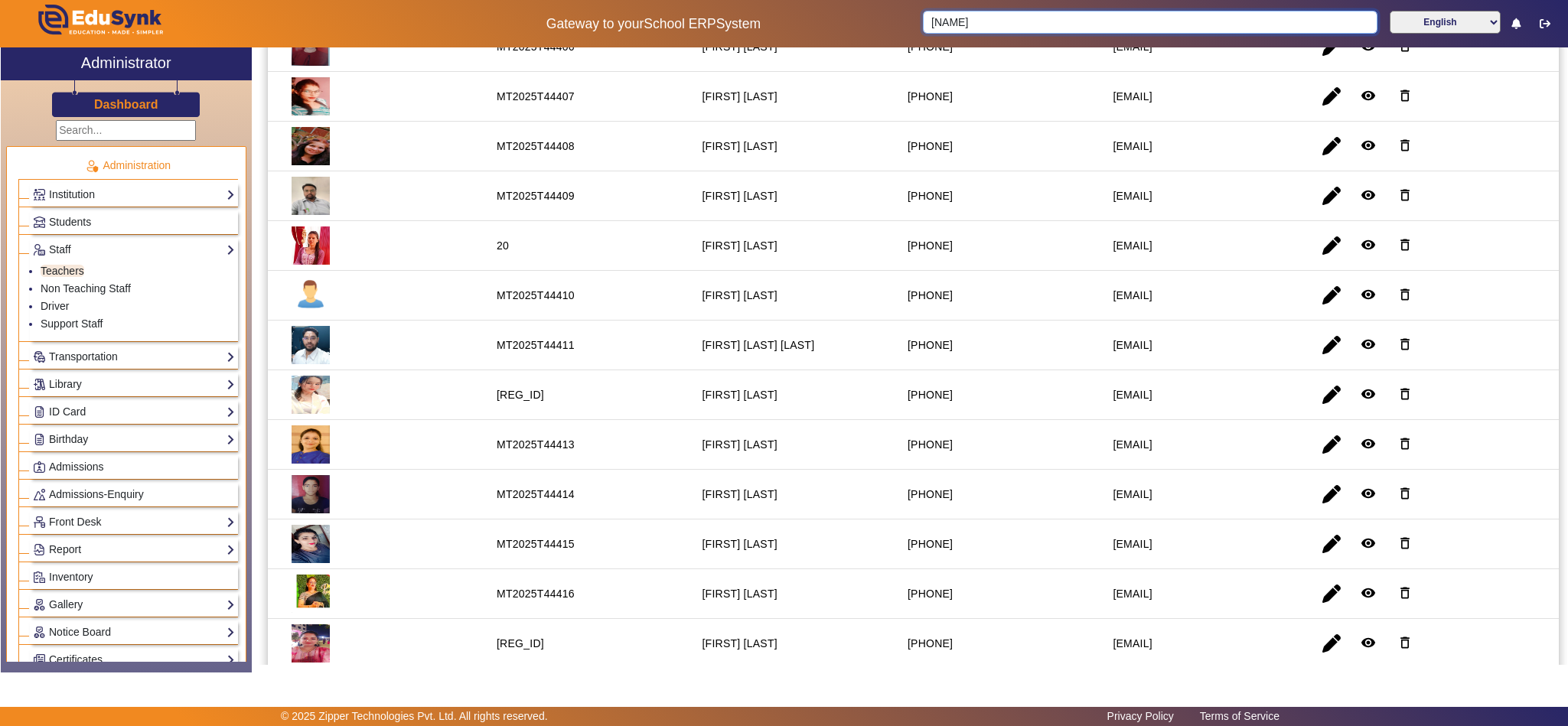 drag, startPoint x: 1198, startPoint y: 15, endPoint x: 1192, endPoint y: -2, distance: 18.027756 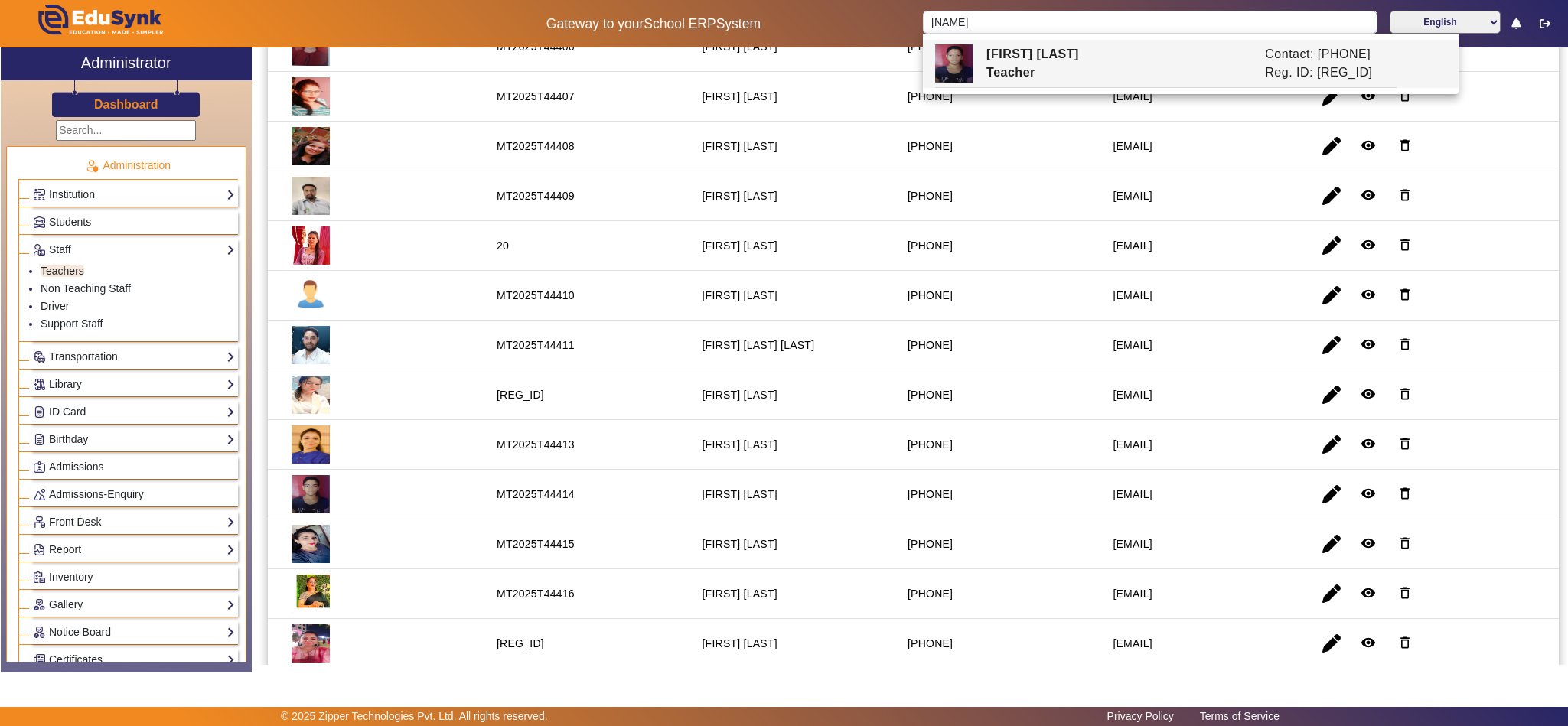 click on "Teacher" at bounding box center (1118, 73) 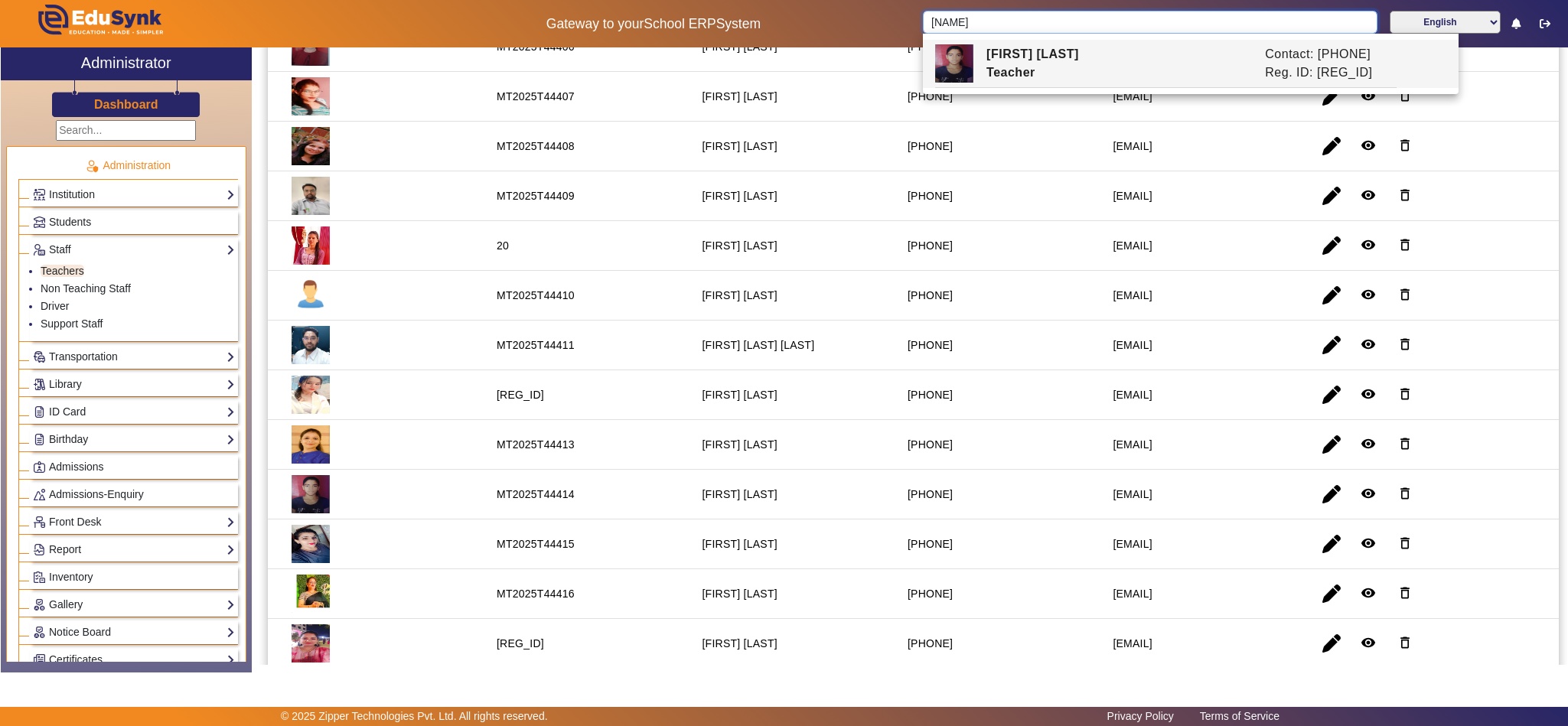 type on "Rajlaxmi sain" 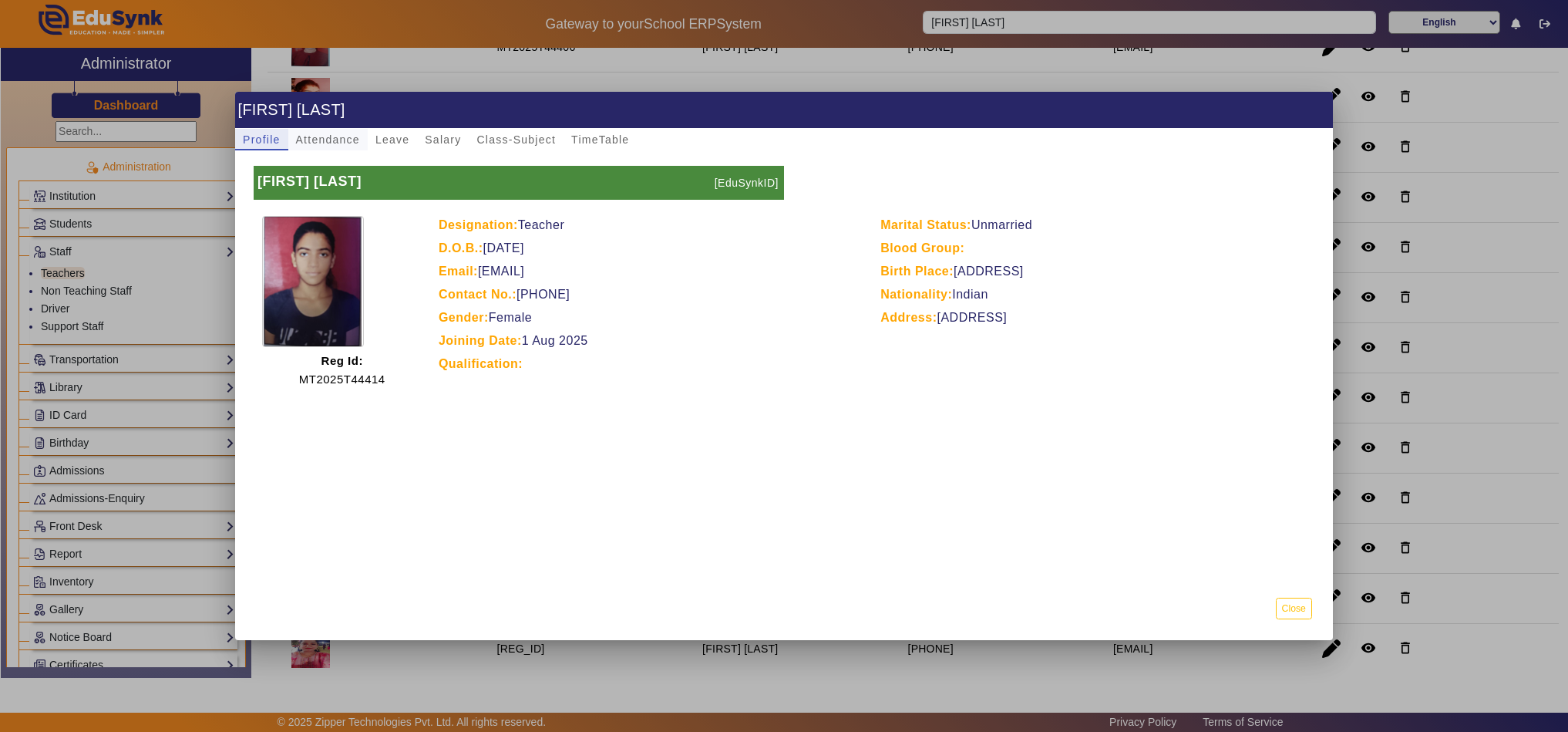 click on "Attendance" at bounding box center [328, 140] 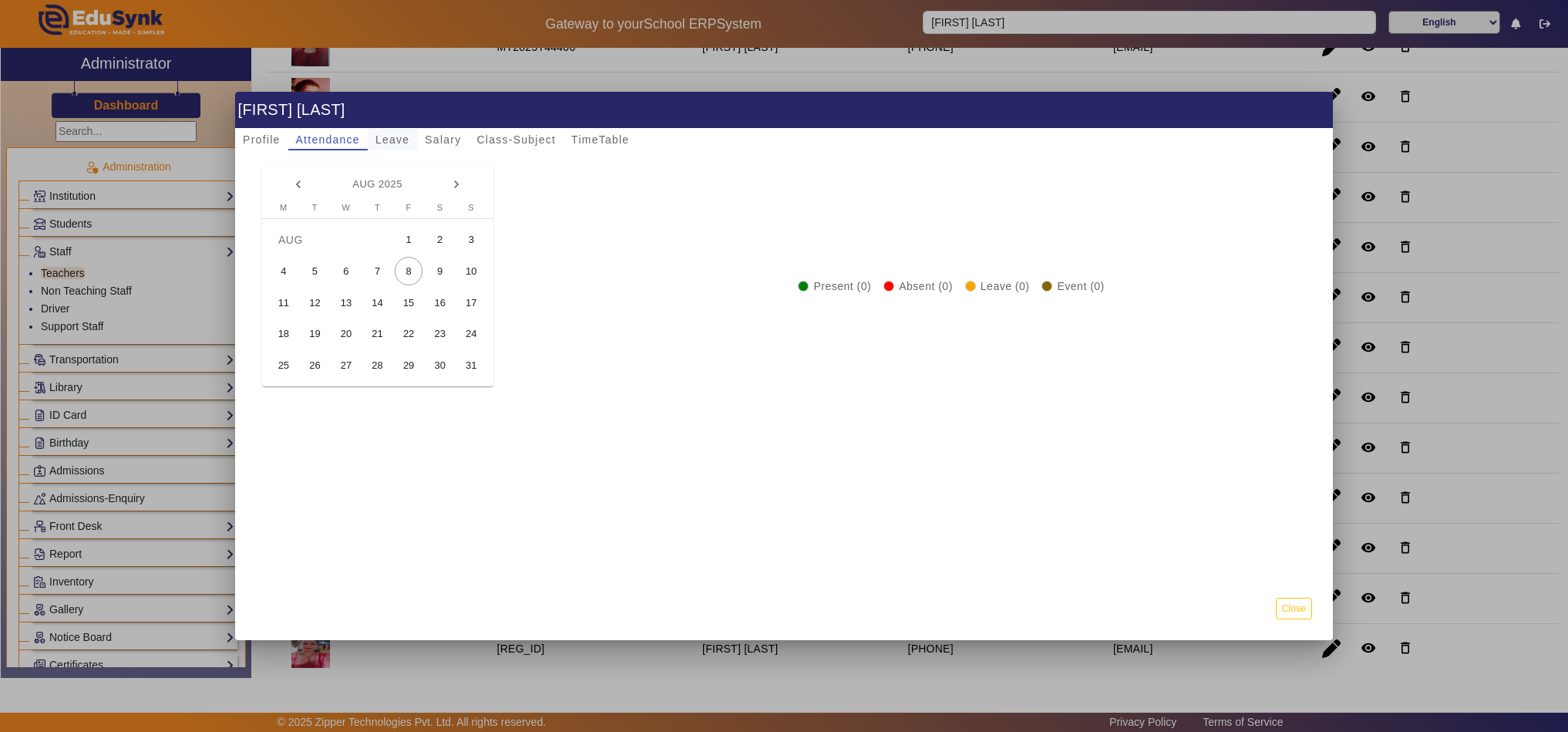 click on "Leave" at bounding box center (392, 140) 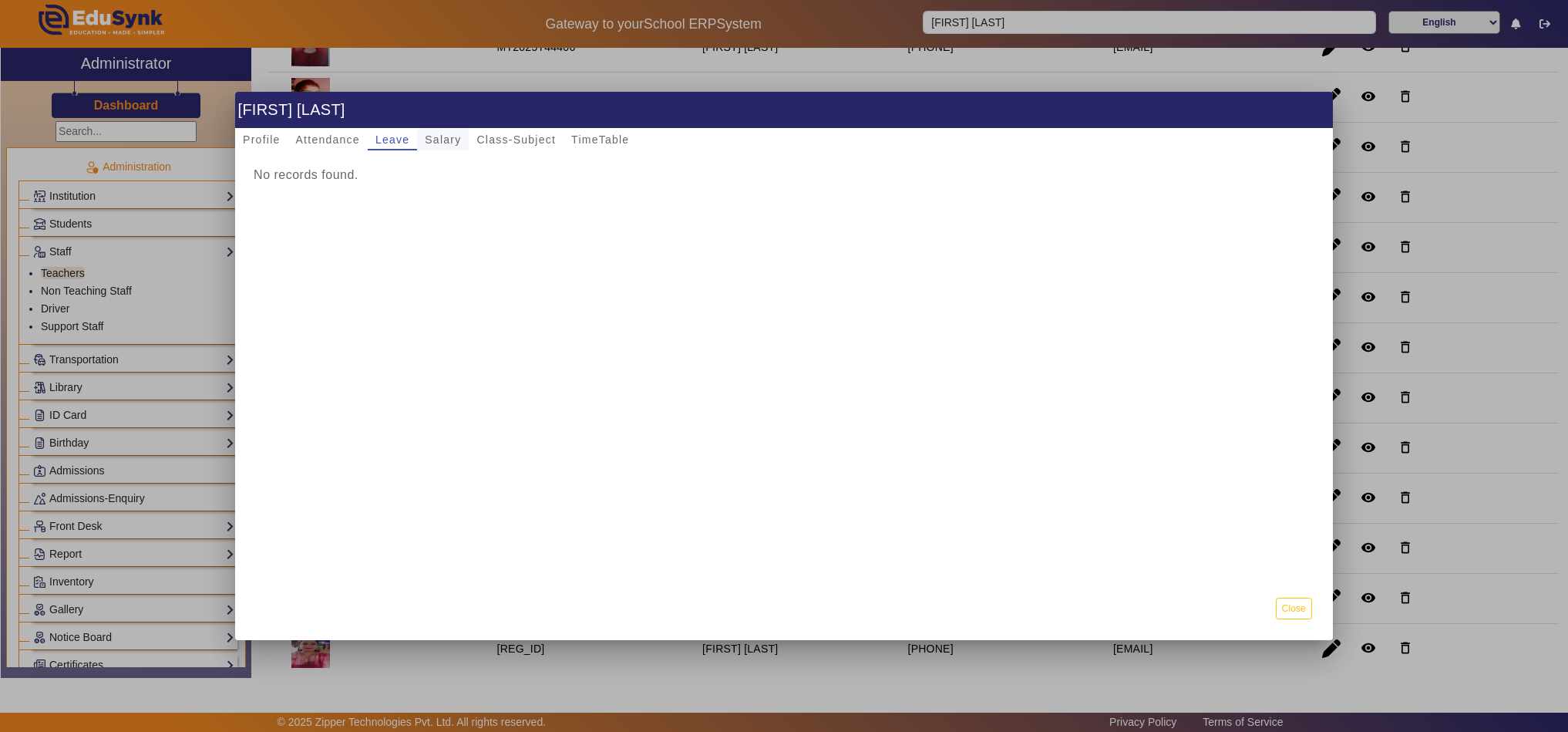 click on "Salary" at bounding box center (442, 140) 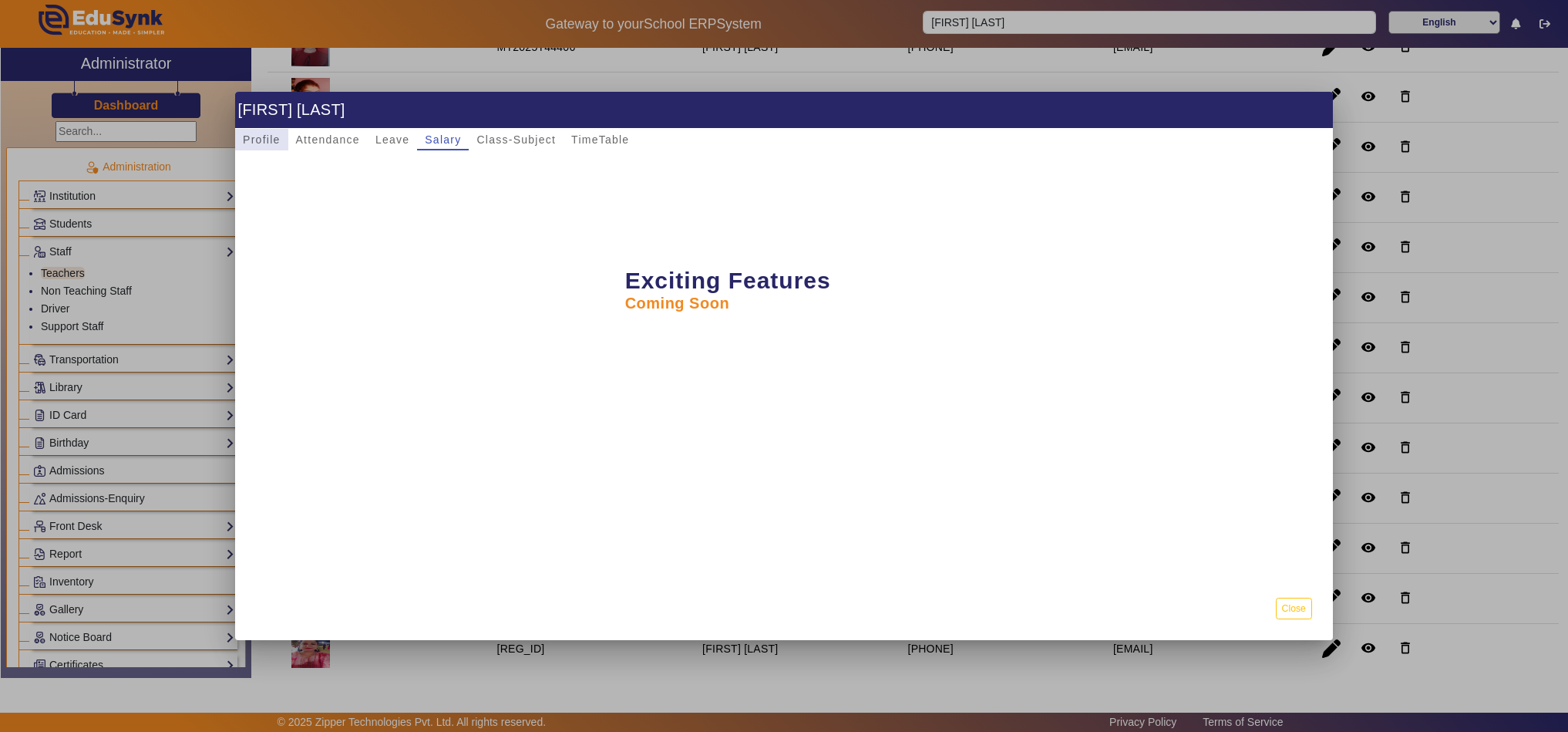 click on "Profile" at bounding box center [261, 140] 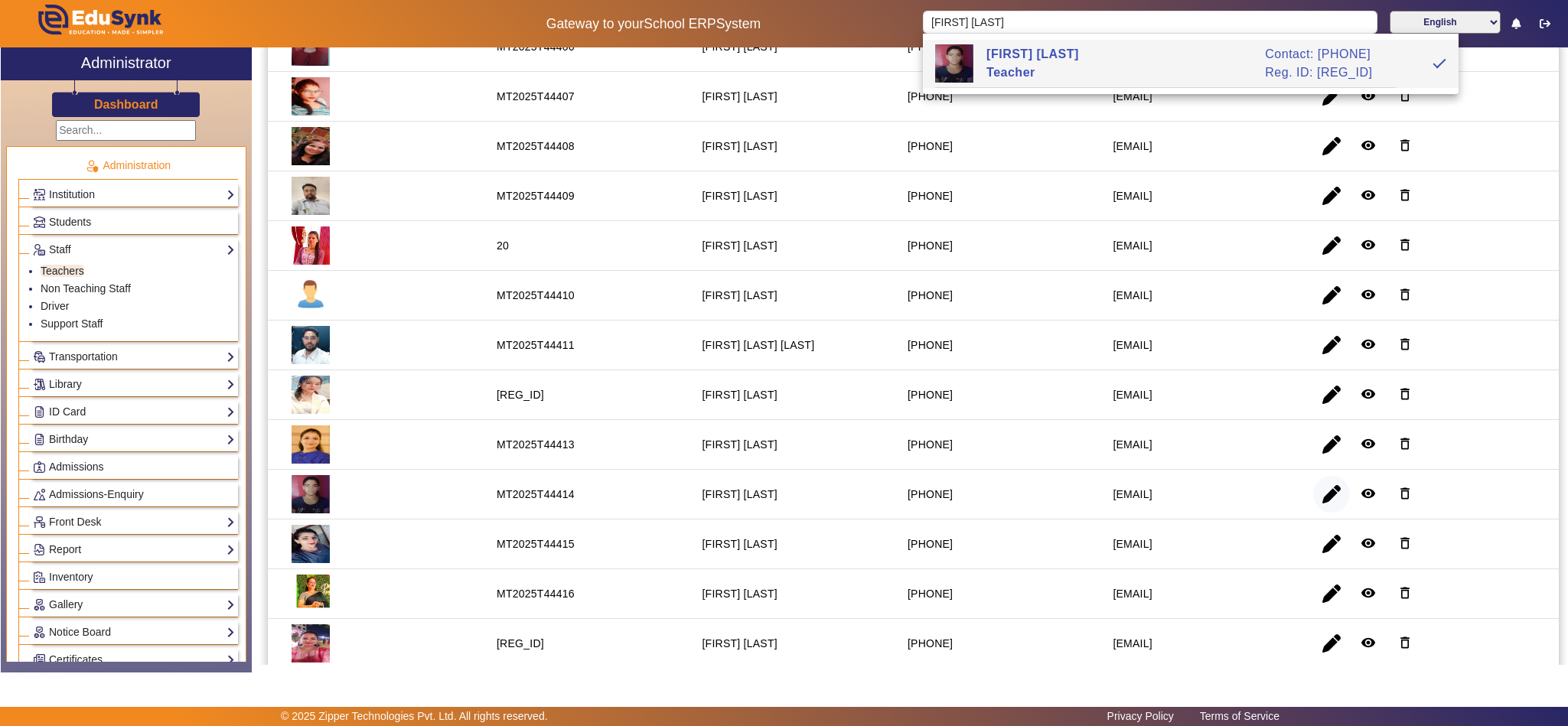 click at bounding box center [1332, 544] 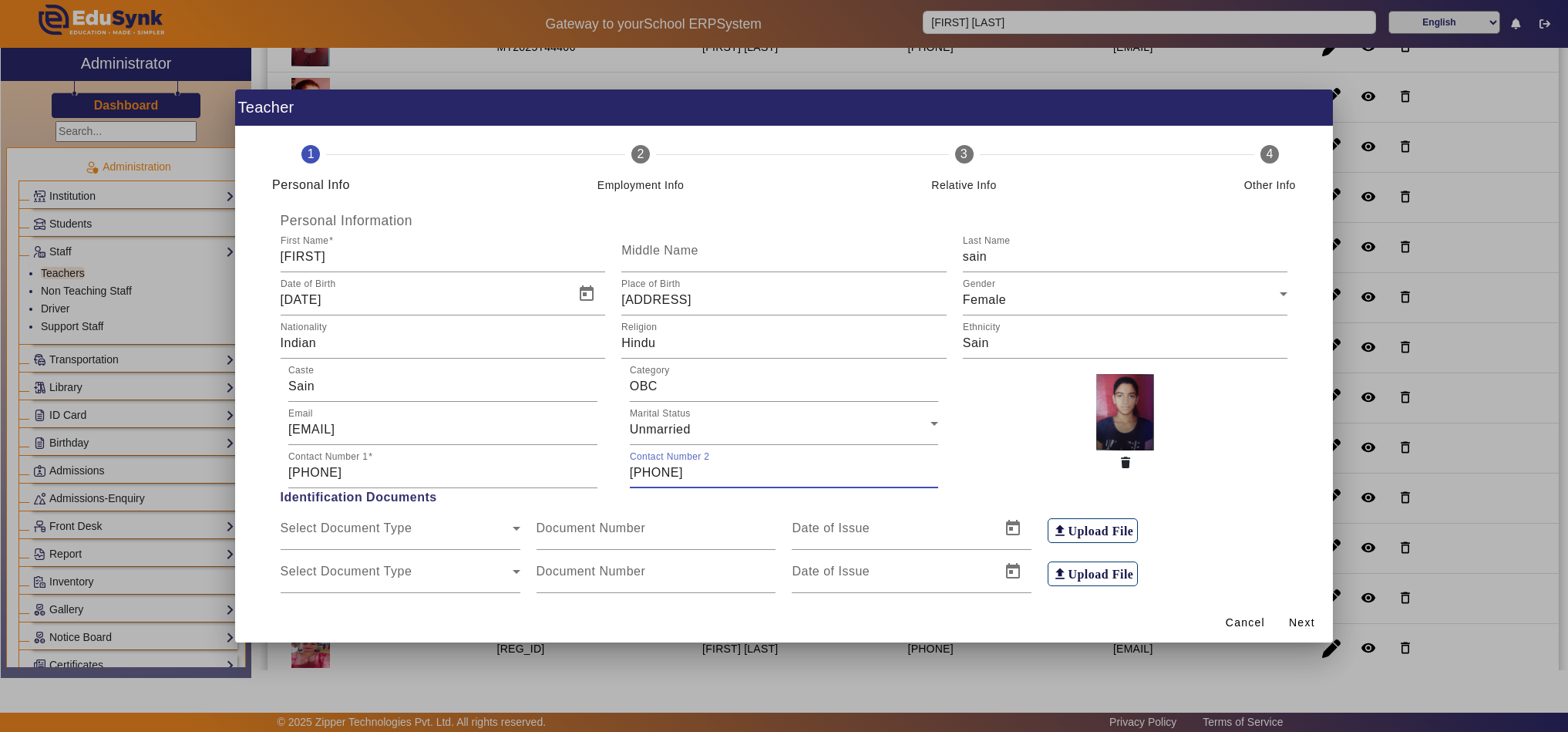 click on "8875792435" at bounding box center (784, 473) 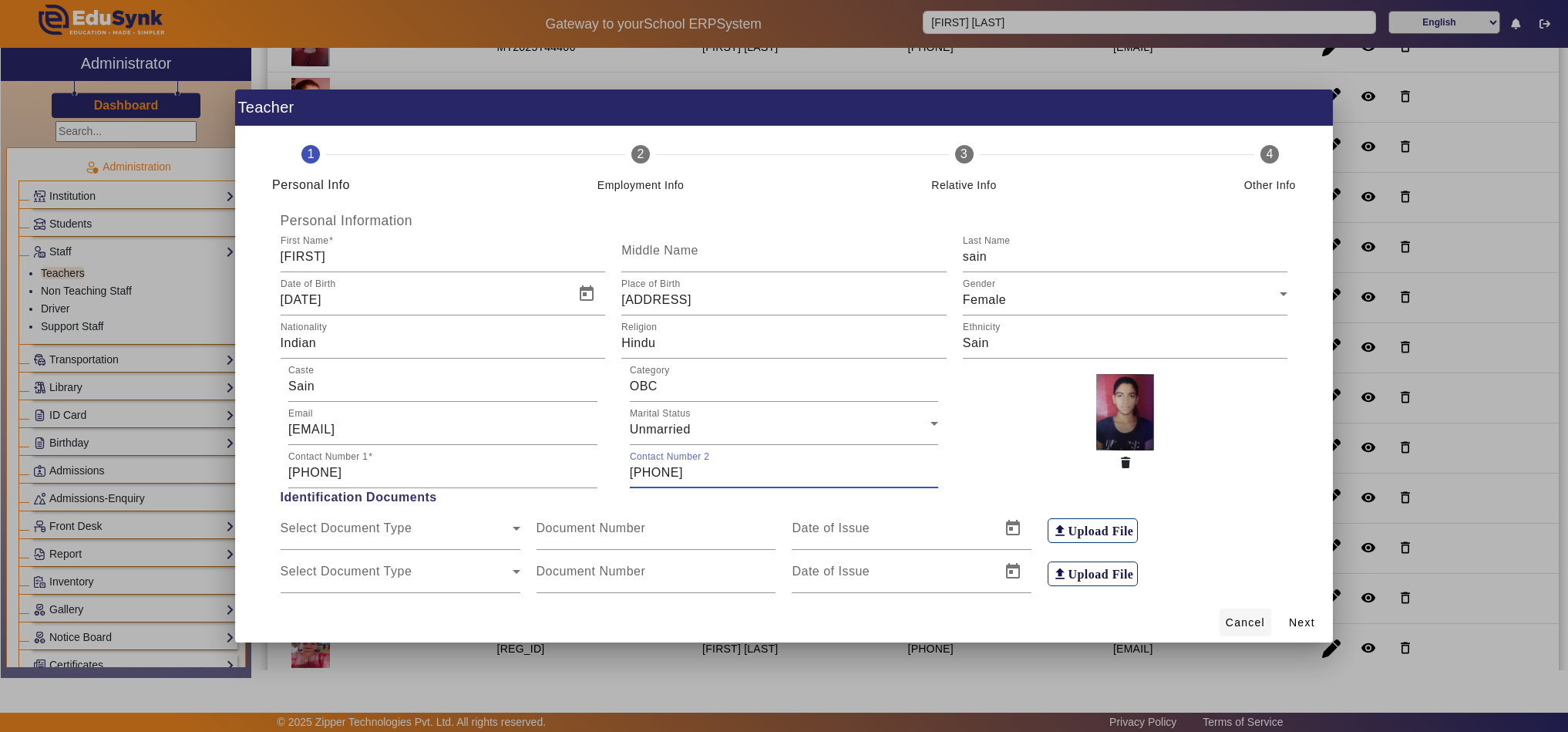 click on "Cancel" at bounding box center [1245, 622] 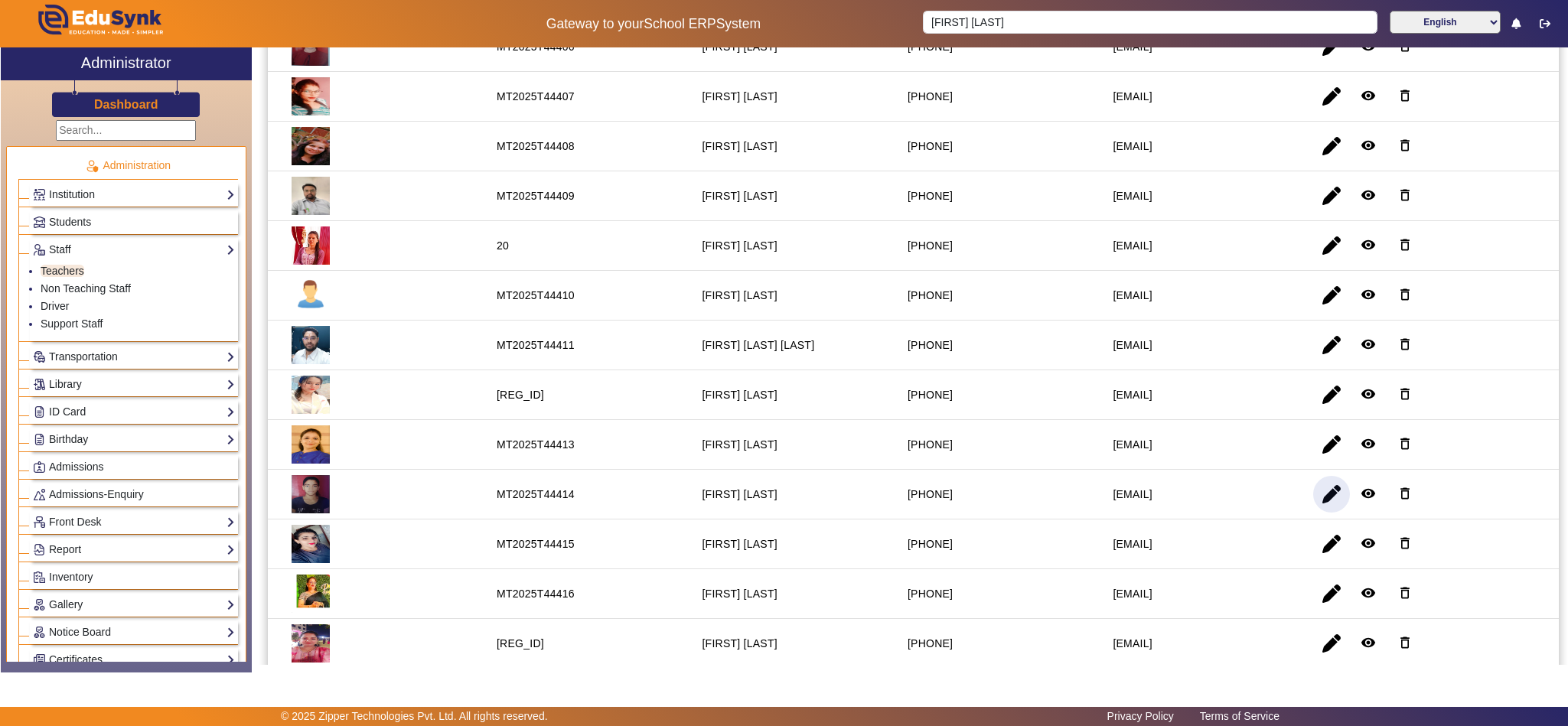 click 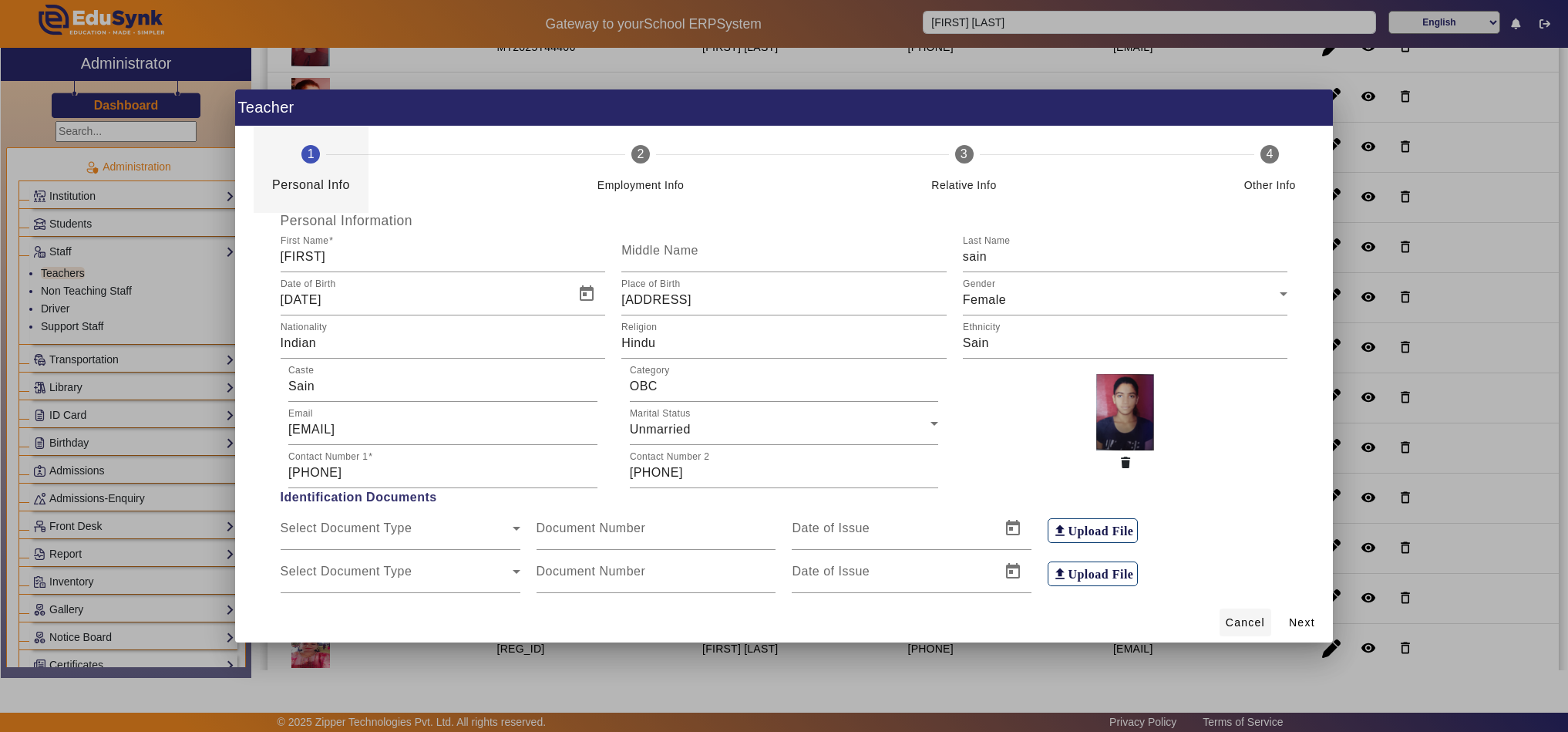 click on "Cancel" at bounding box center (1245, 622) 